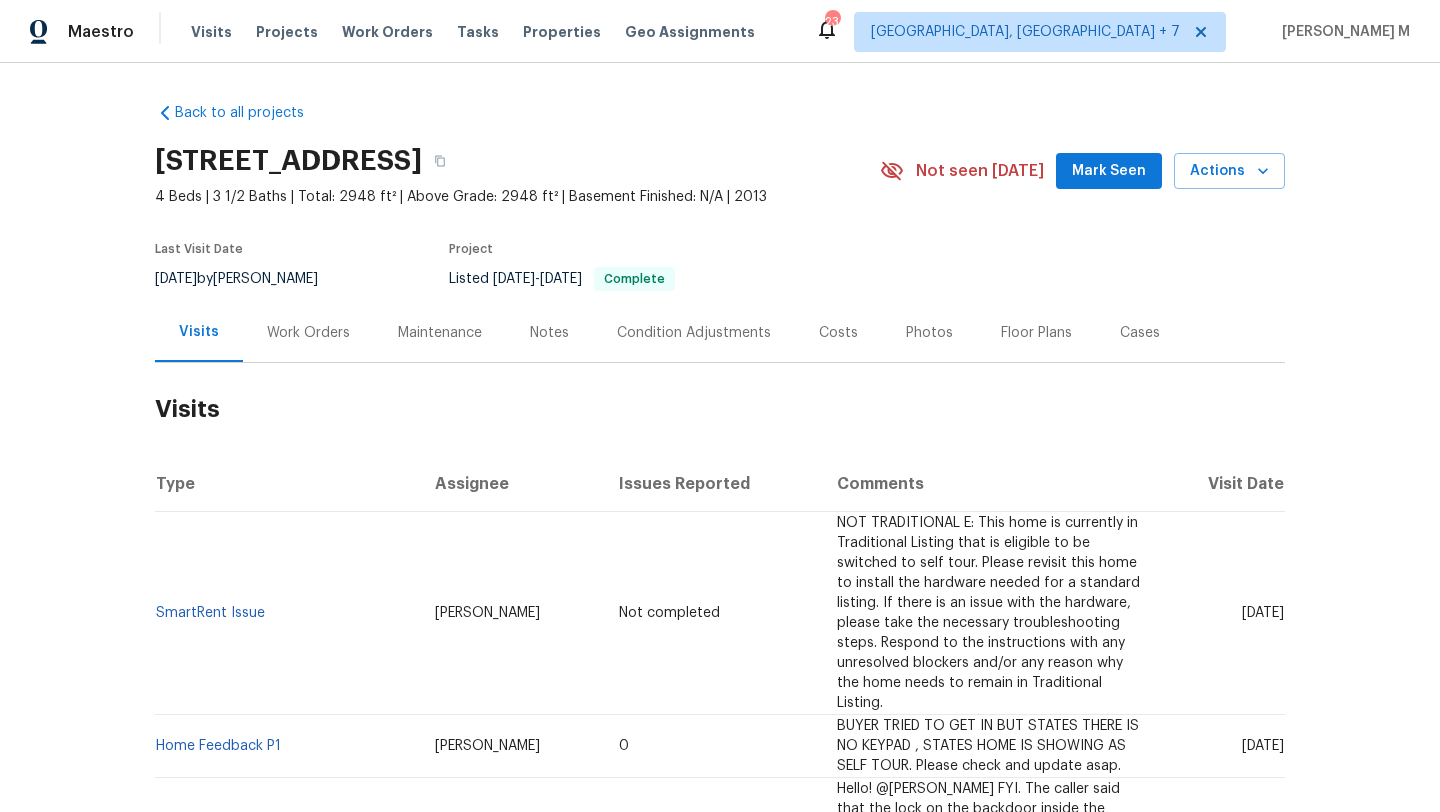scroll, scrollTop: 0, scrollLeft: 0, axis: both 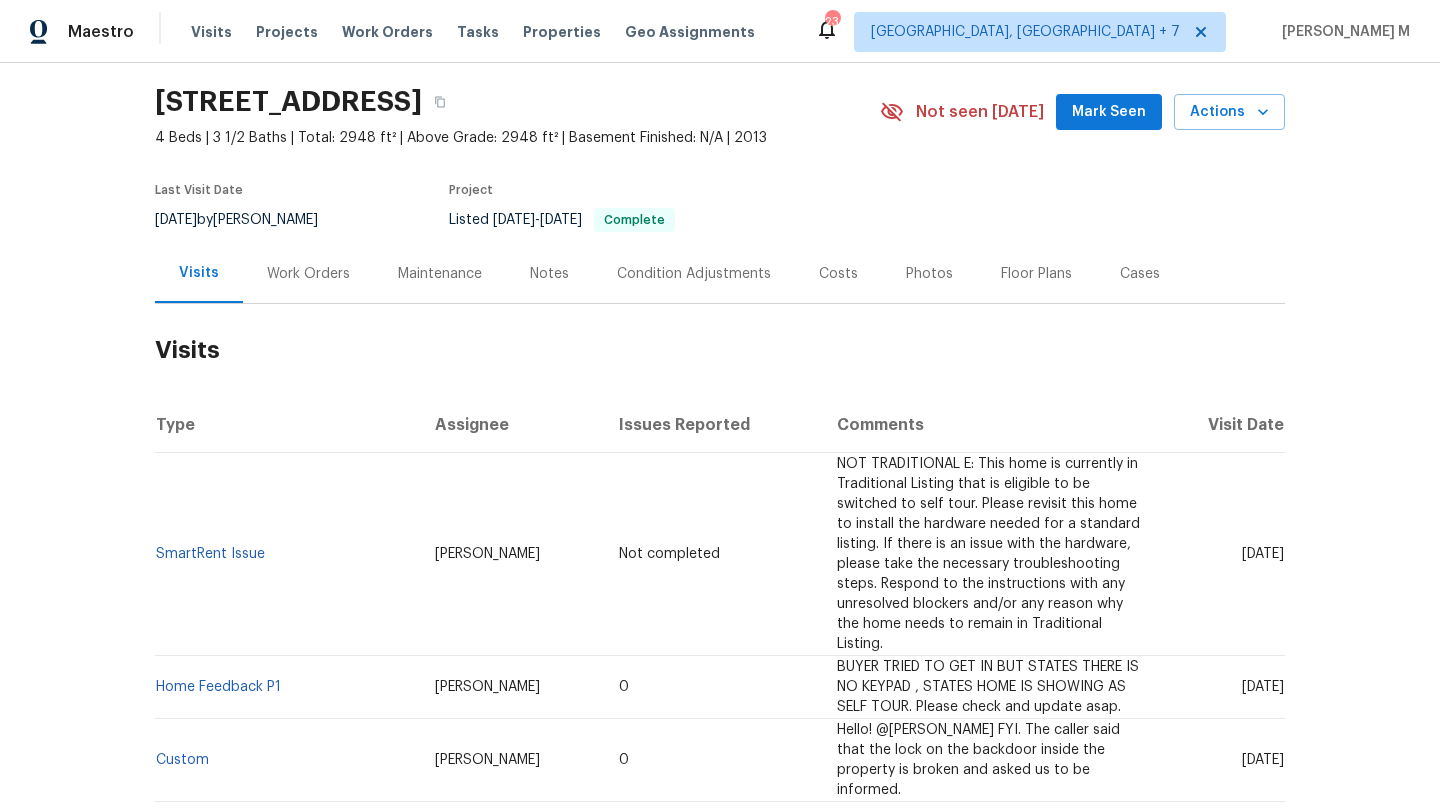 click on "Work Orders" at bounding box center (308, 274) 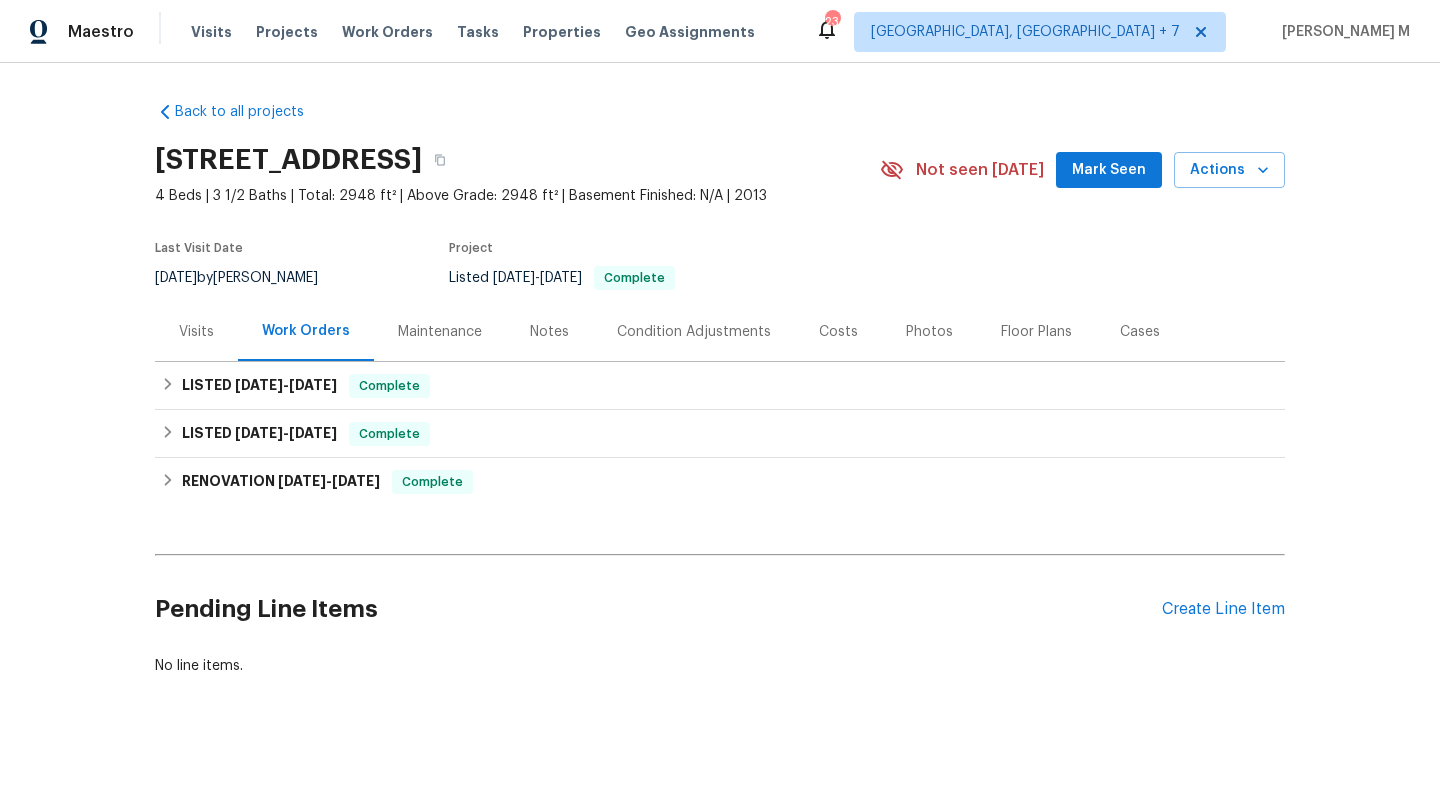scroll, scrollTop: 16, scrollLeft: 0, axis: vertical 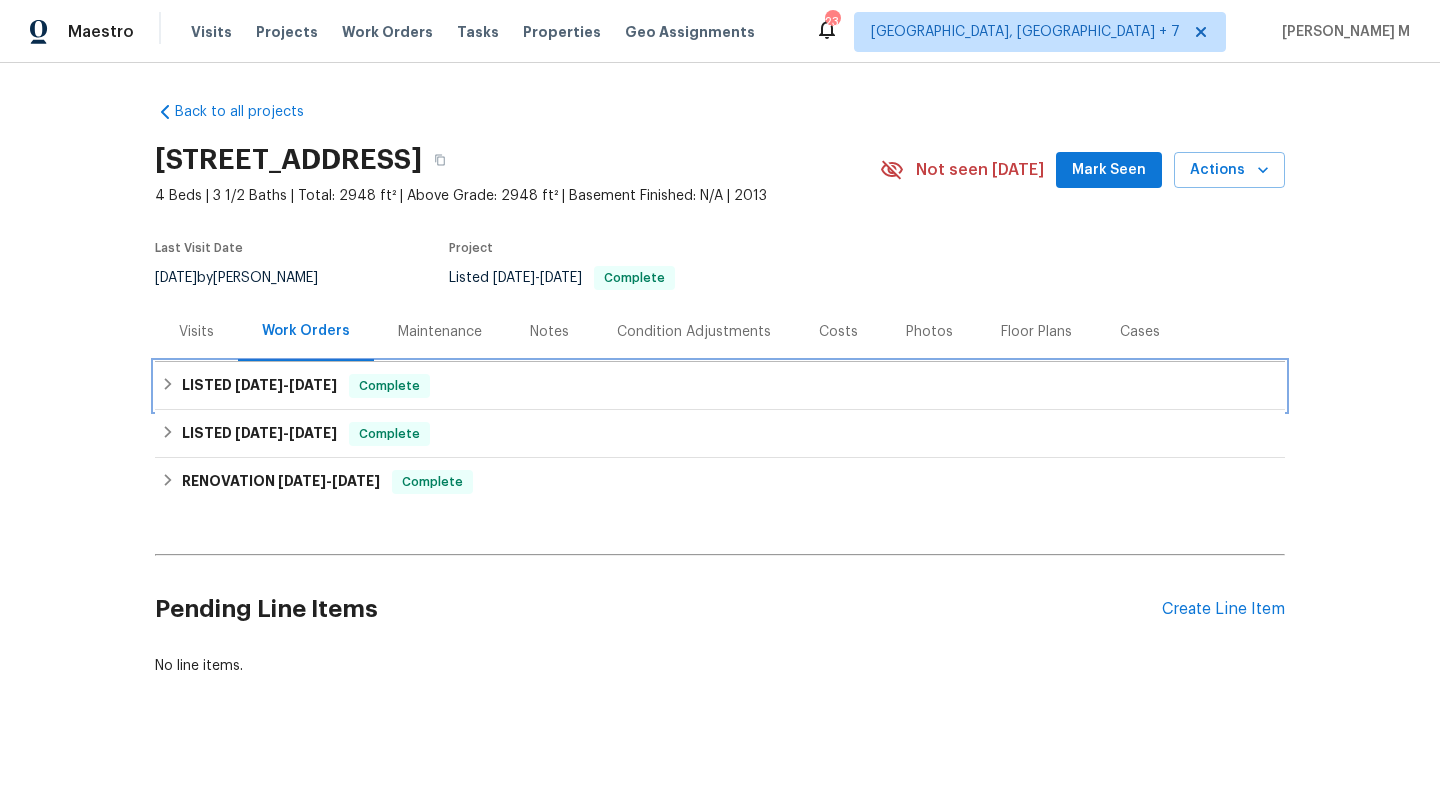 click on "[DATE]" at bounding box center (313, 385) 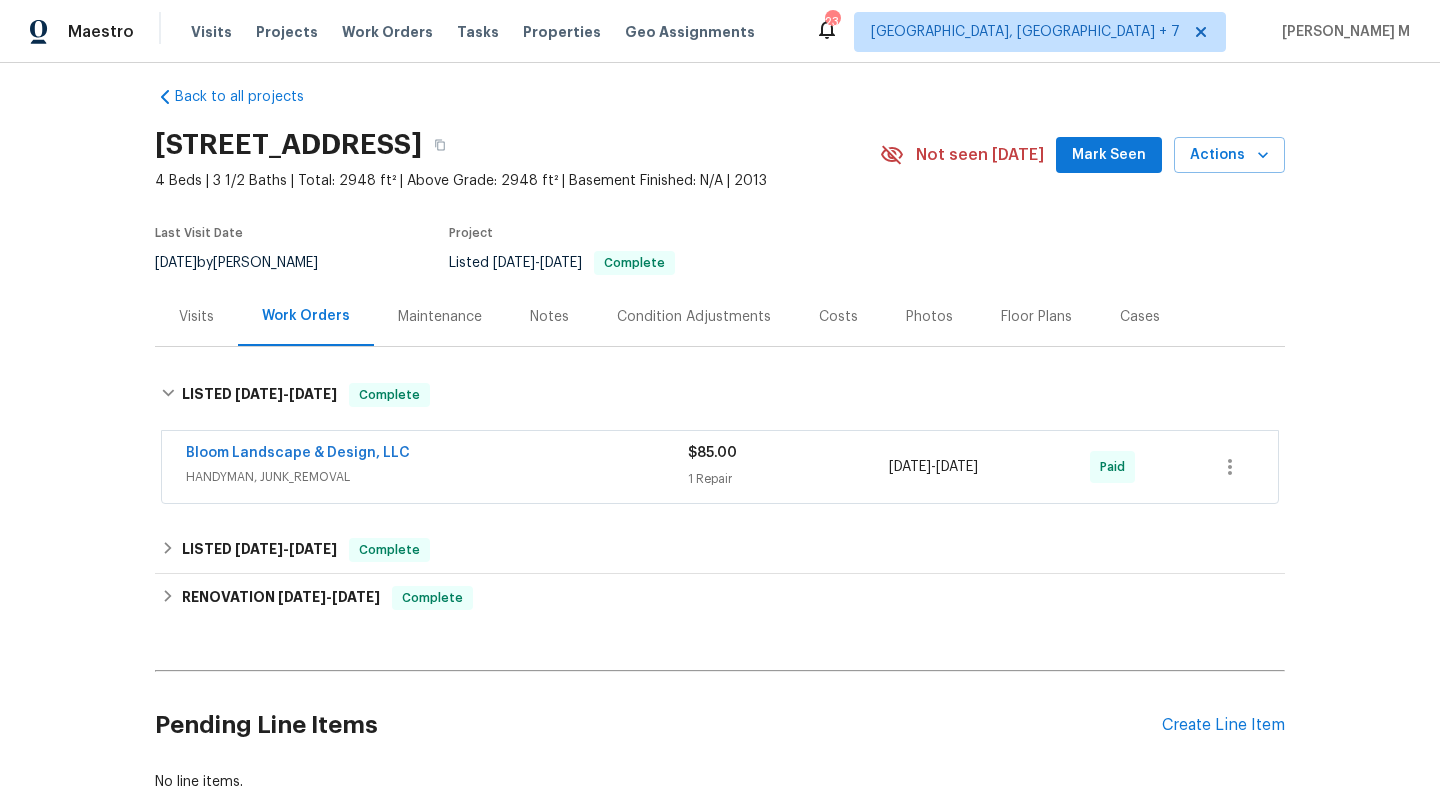 click on "HANDYMAN, JUNK_REMOVAL" at bounding box center [437, 477] 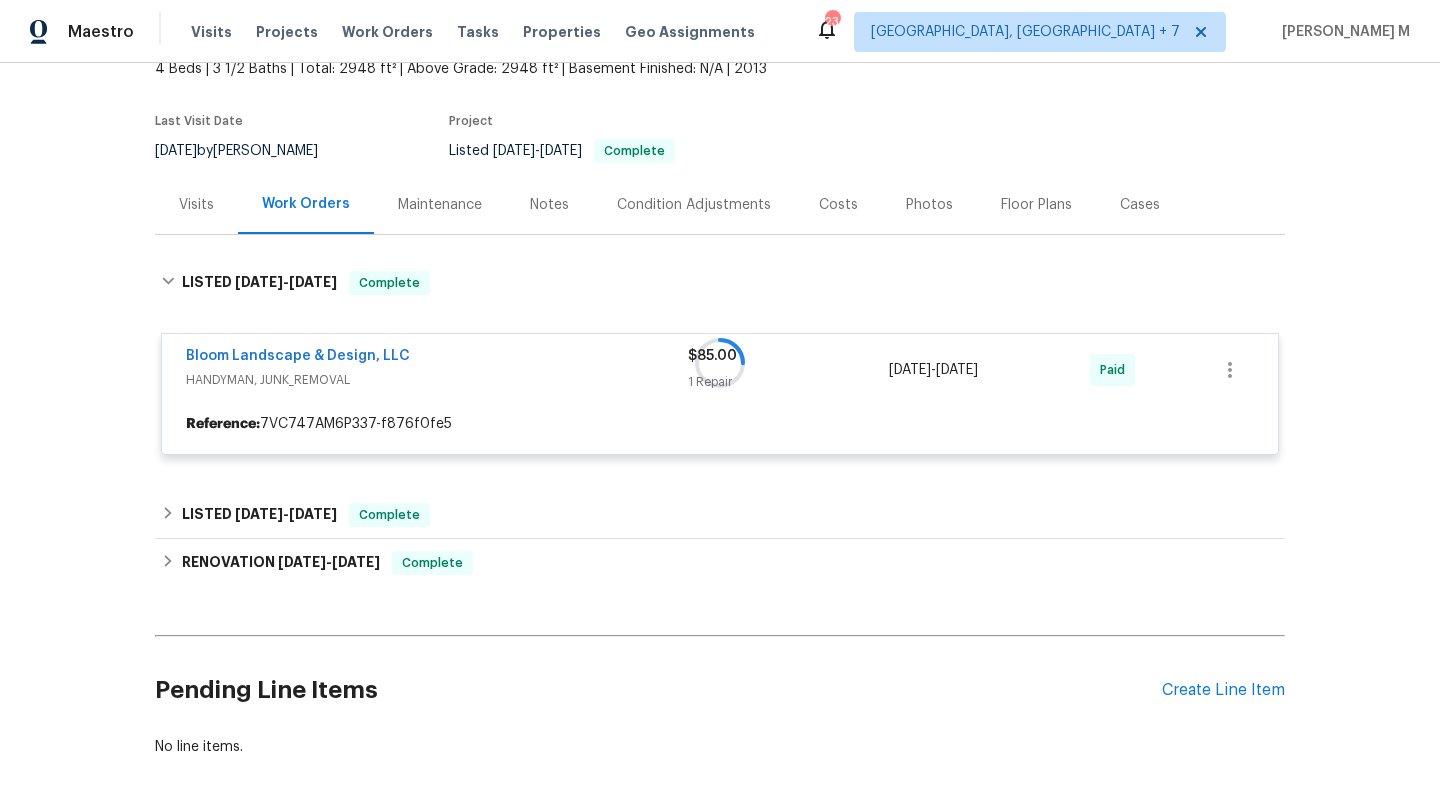 scroll, scrollTop: 129, scrollLeft: 0, axis: vertical 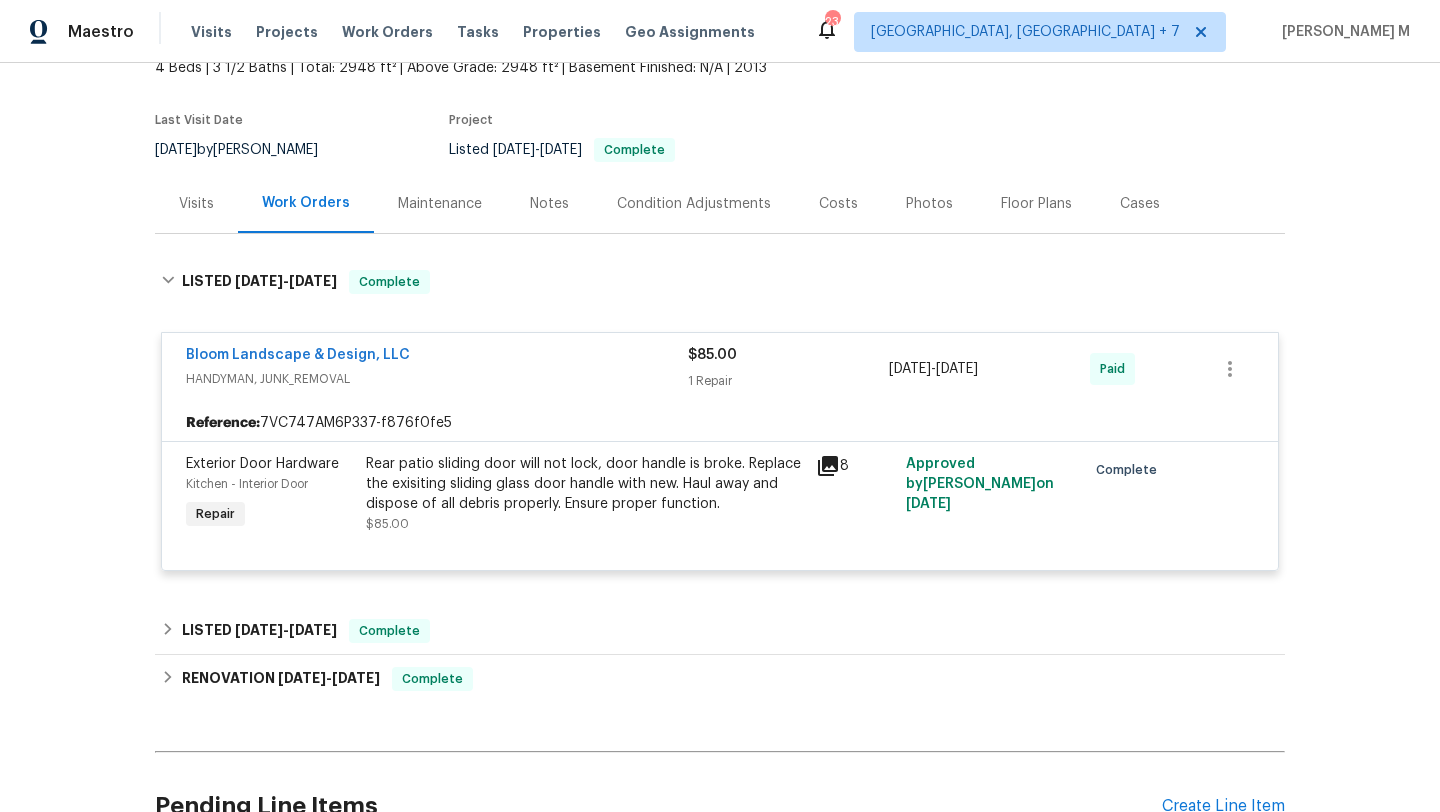 click on "Visits" at bounding box center (196, 203) 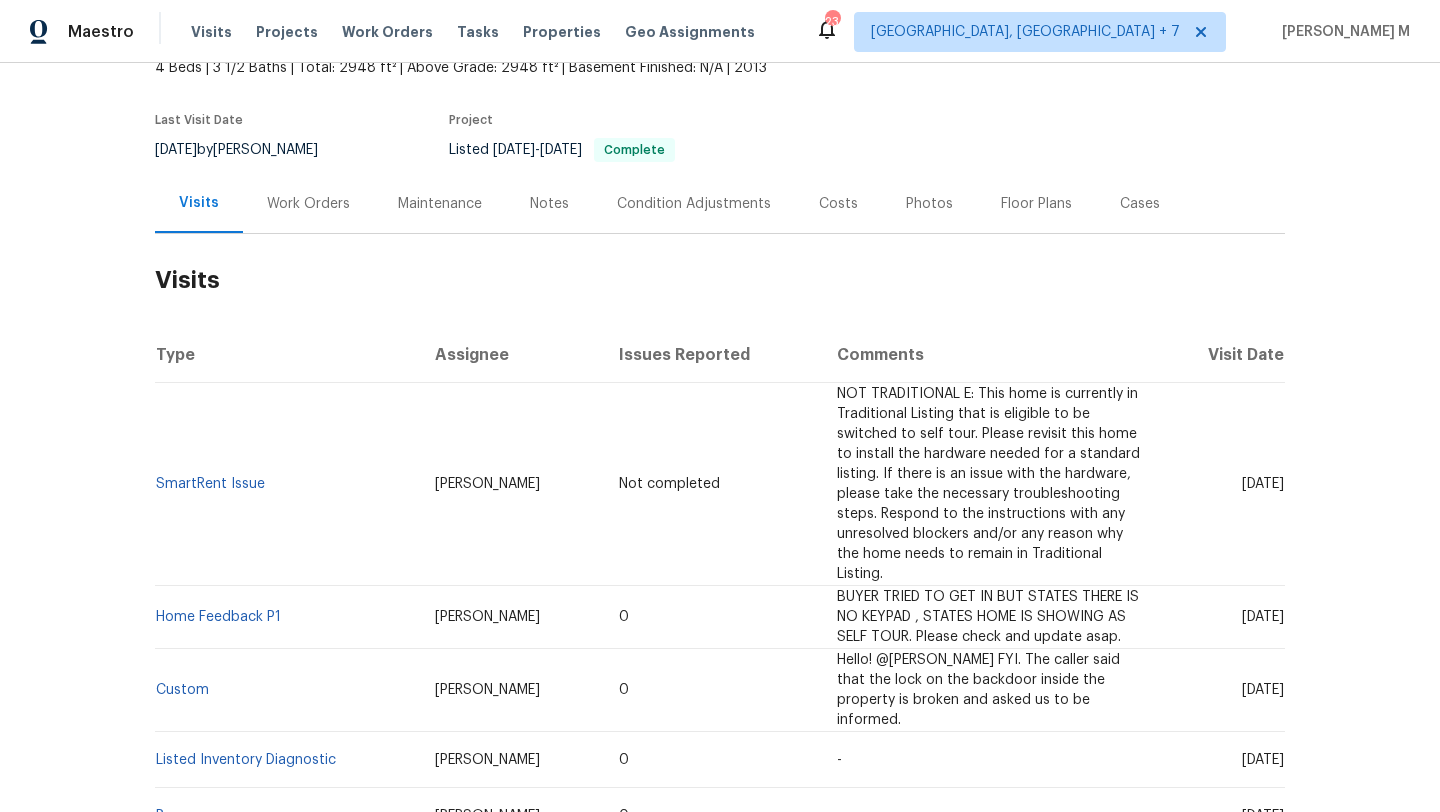 drag, startPoint x: 1205, startPoint y: 488, endPoint x: 1240, endPoint y: 488, distance: 35 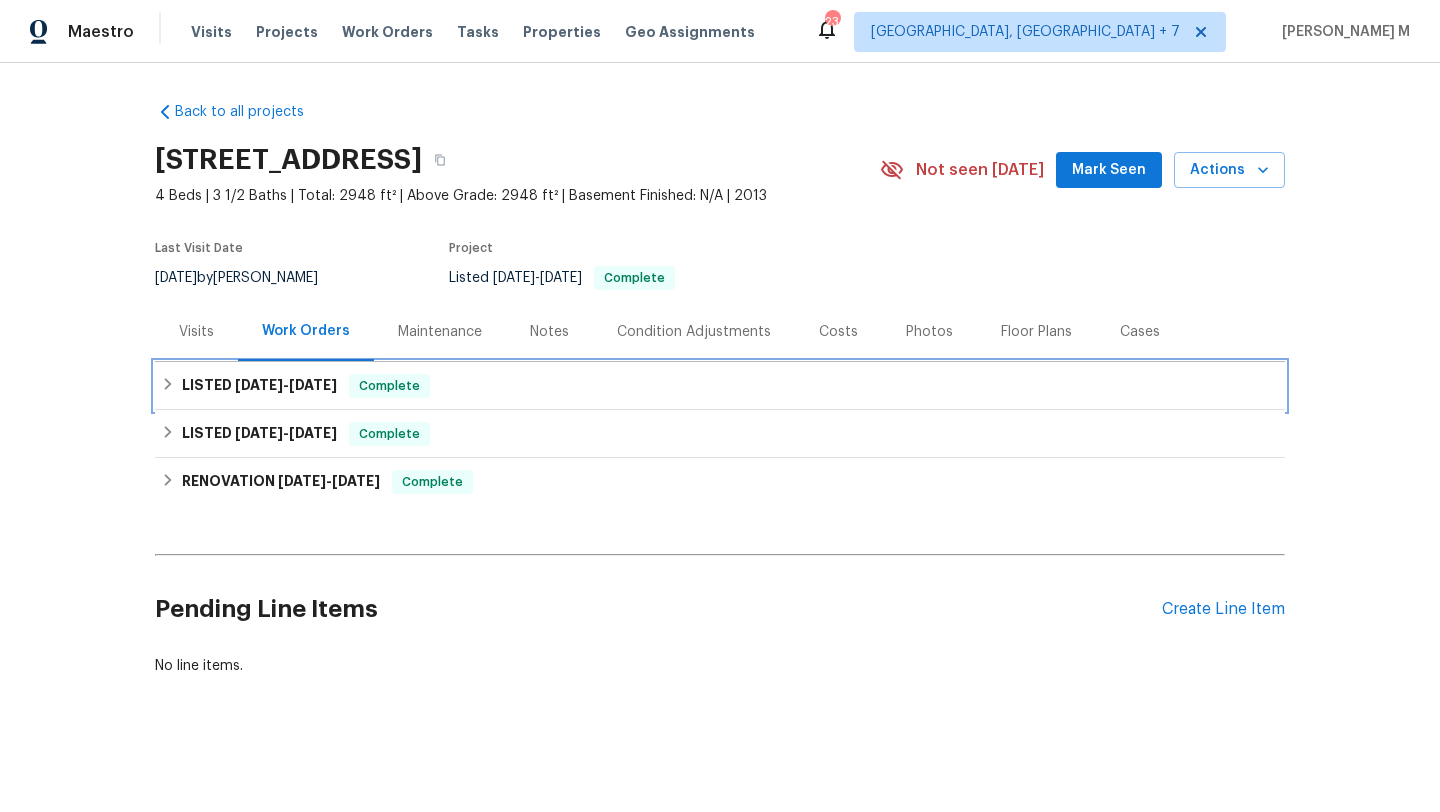 click on "LISTED   [DATE]  -  [DATE] Complete" at bounding box center (720, 386) 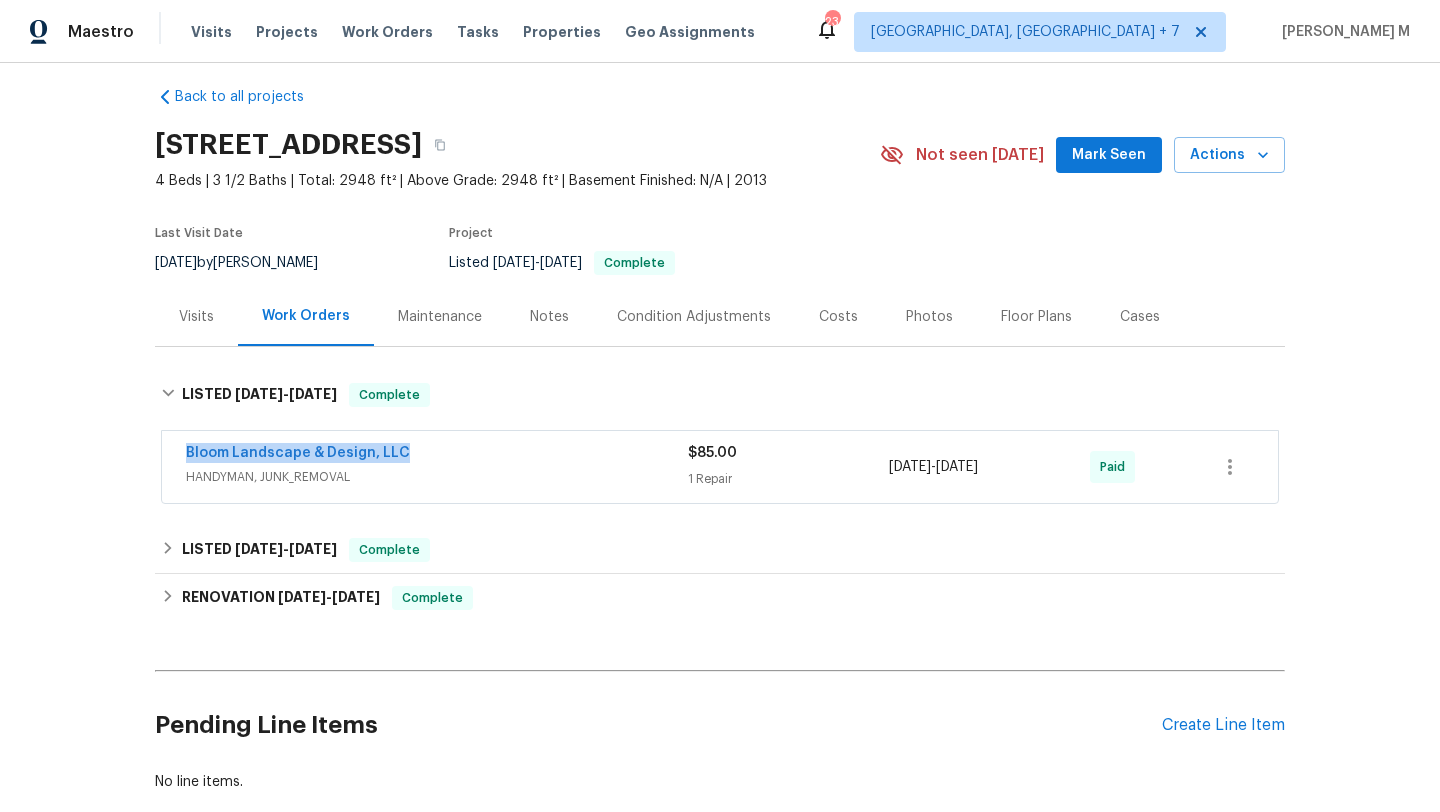 drag, startPoint x: 161, startPoint y: 458, endPoint x: 406, endPoint y: 457, distance: 245.00204 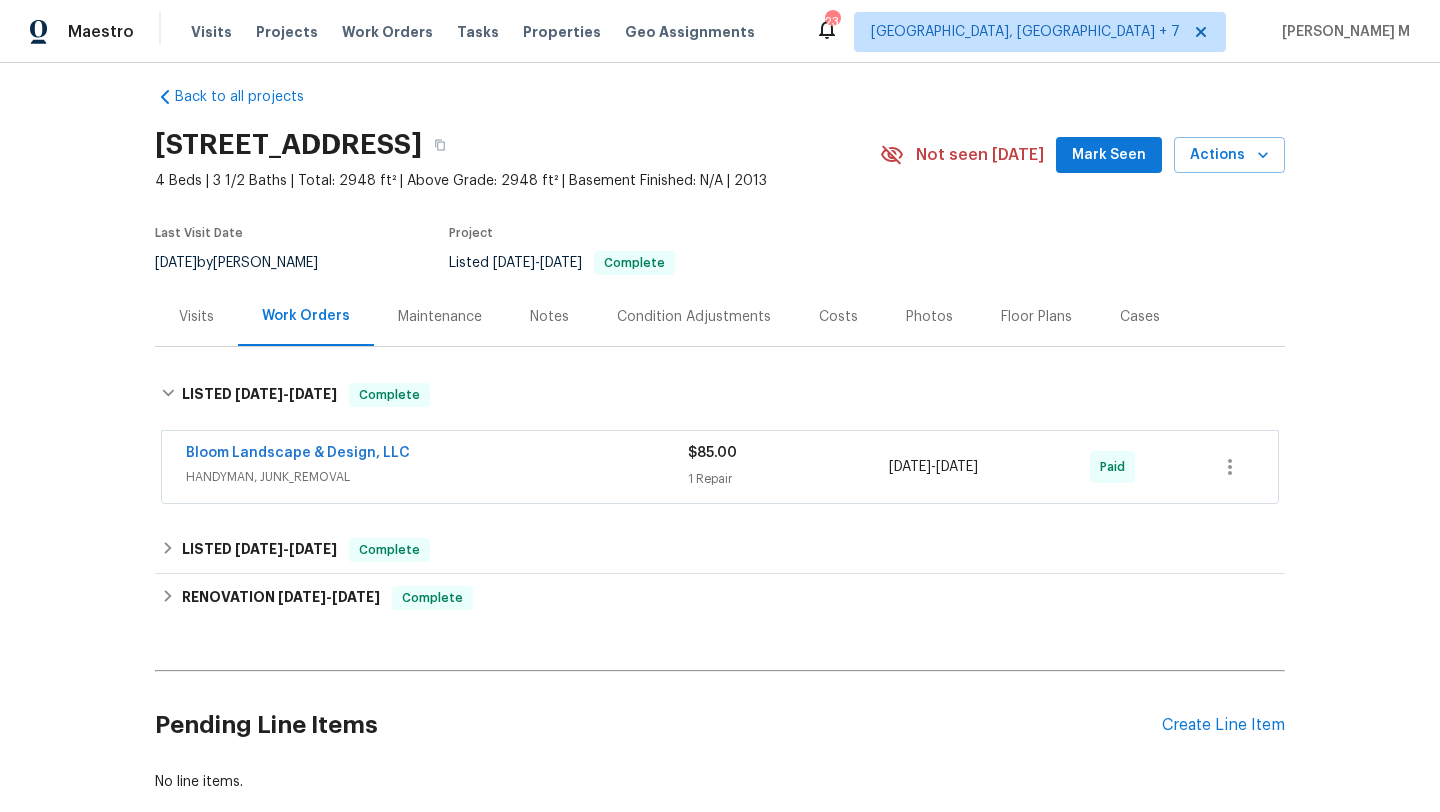 click on "1 Repair" at bounding box center [788, 479] 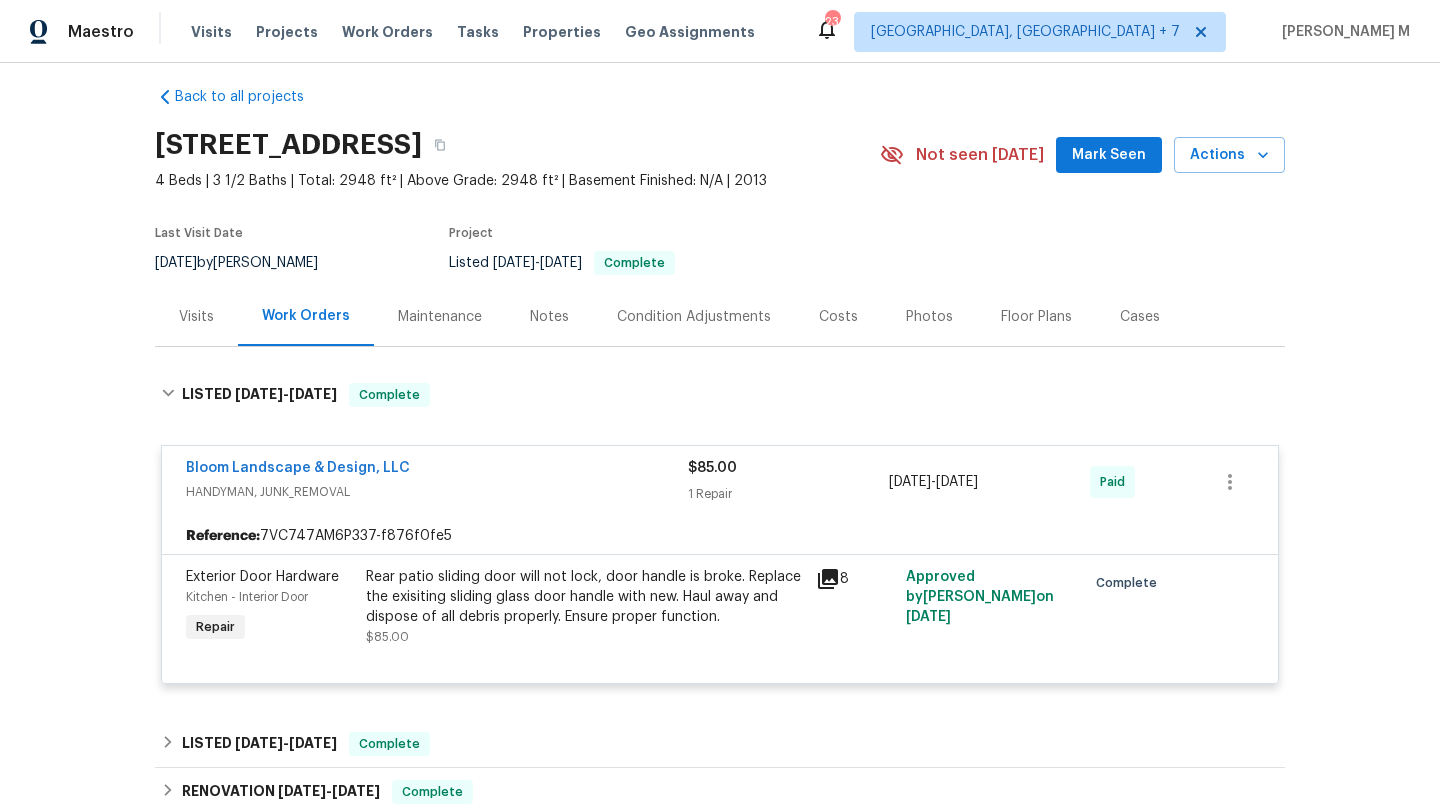 drag, startPoint x: 880, startPoint y: 482, endPoint x: 1020, endPoint y: 482, distance: 140 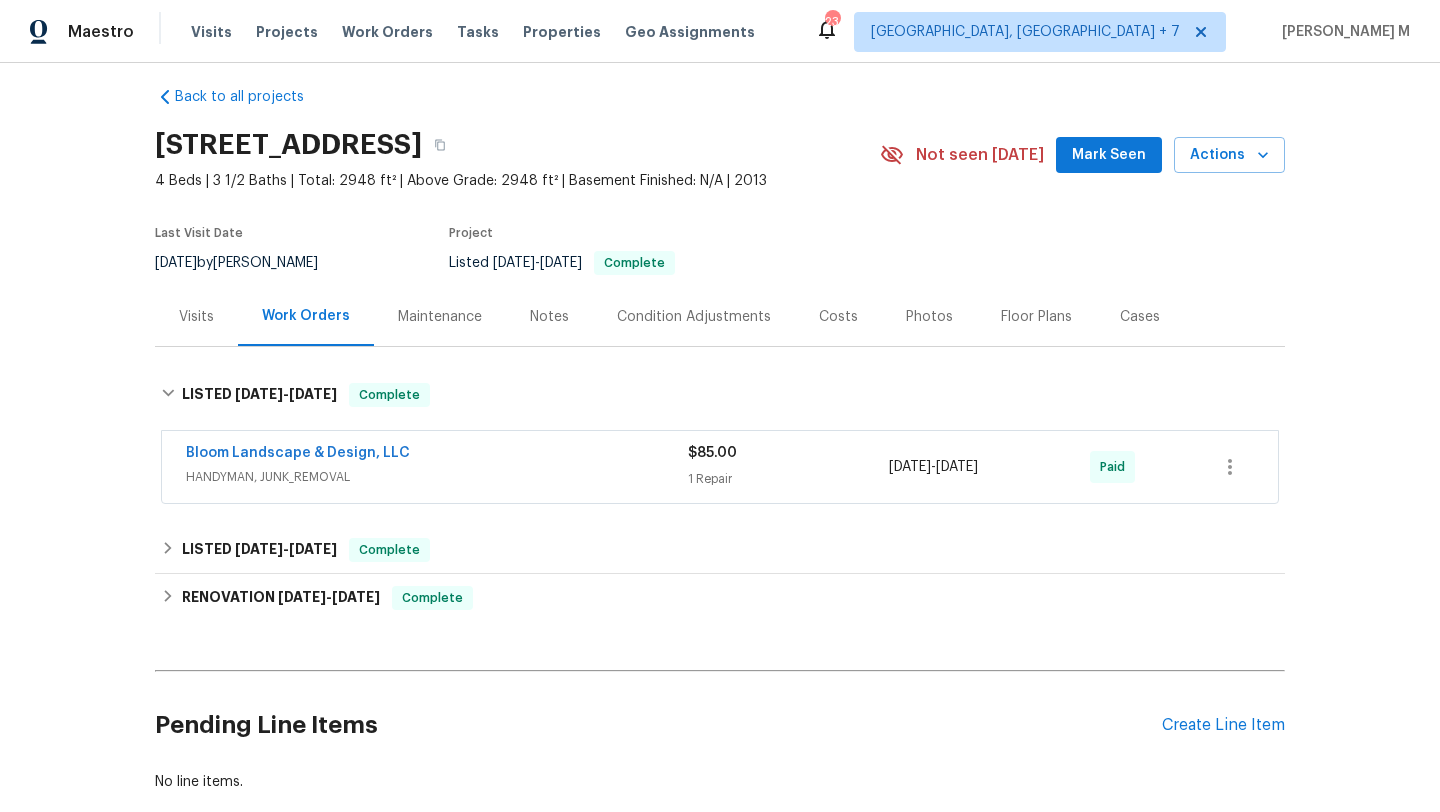 click on "[DATE]  -  [DATE]" at bounding box center (933, 467) 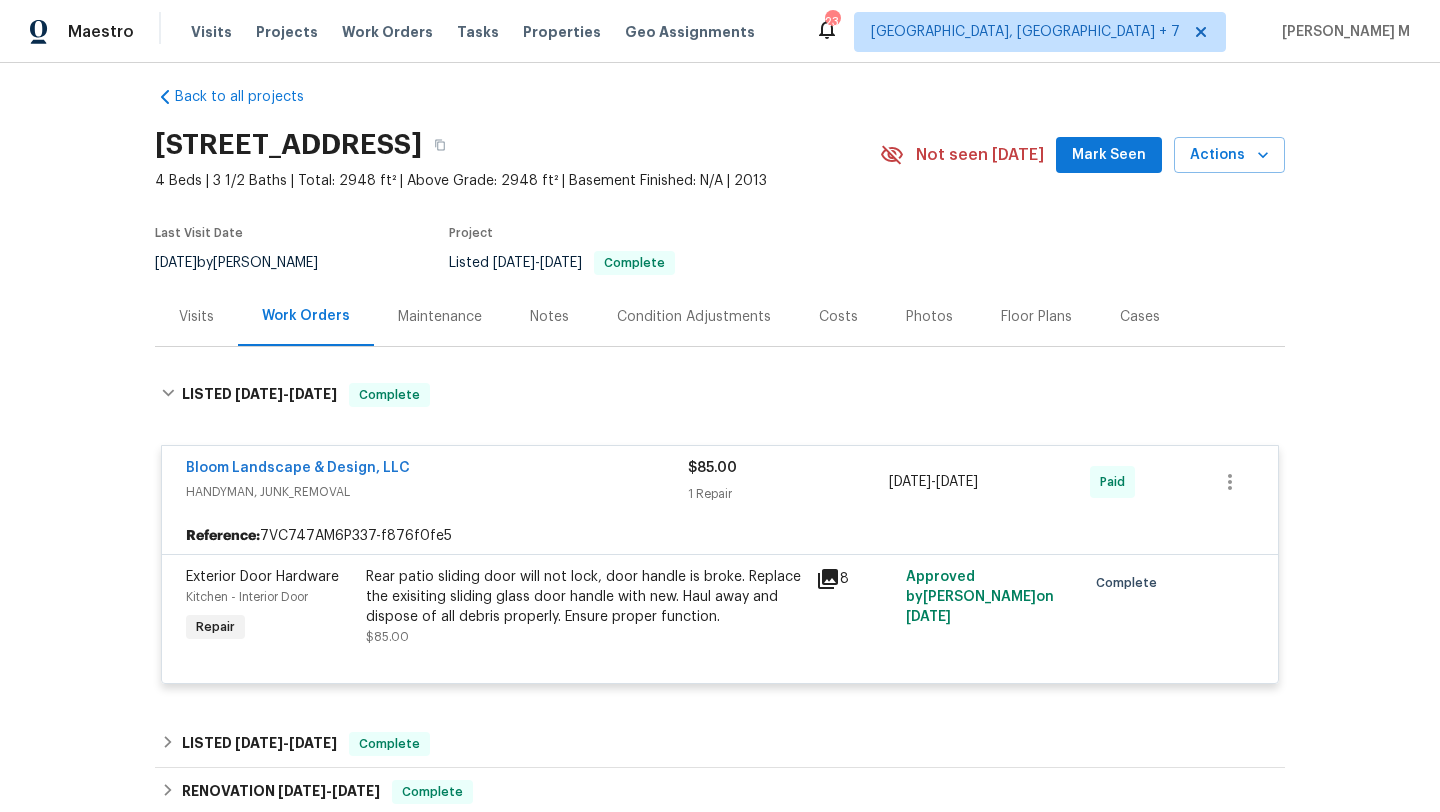 drag, startPoint x: 882, startPoint y: 480, endPoint x: 1019, endPoint y: 481, distance: 137.00365 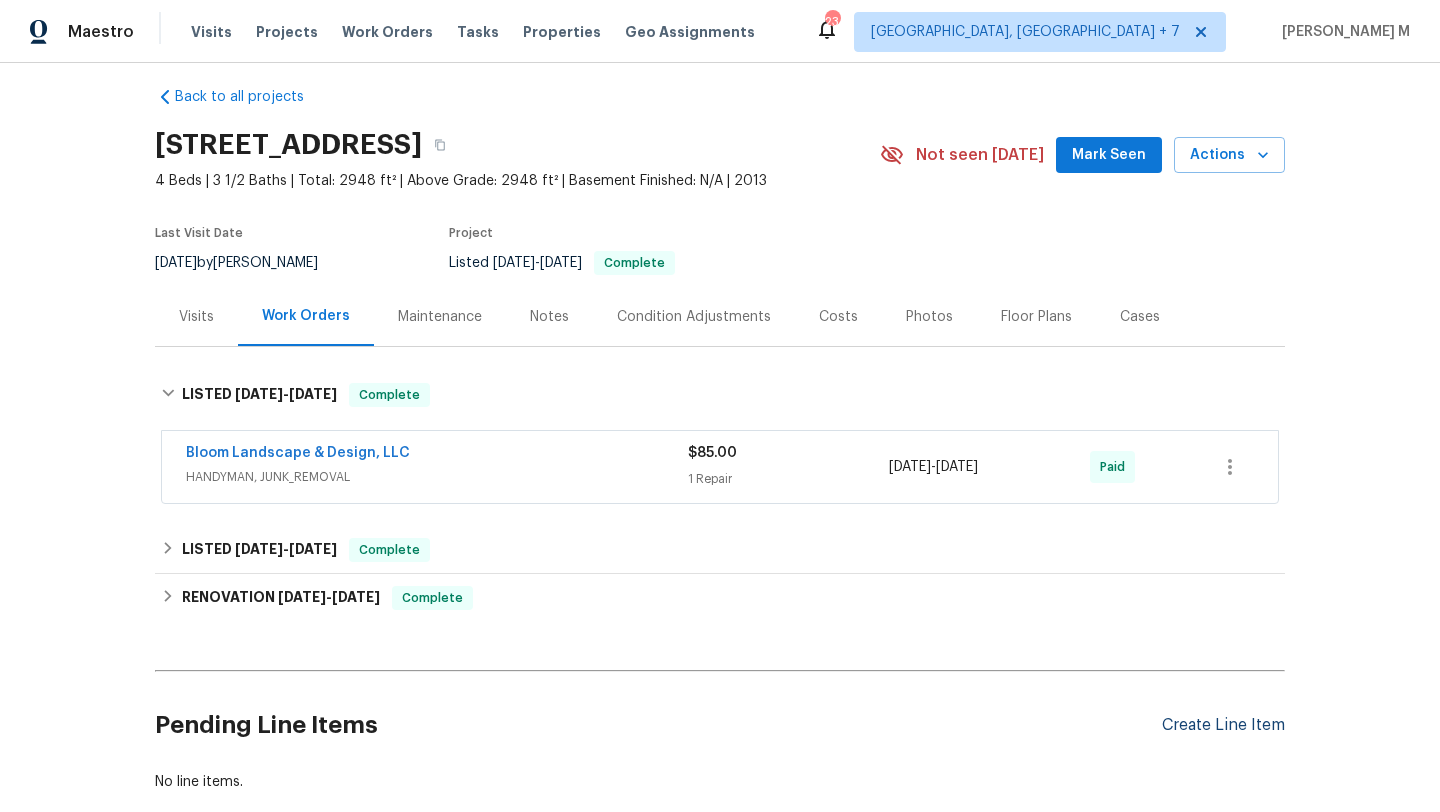 click on "Create Line Item" at bounding box center (1223, 725) 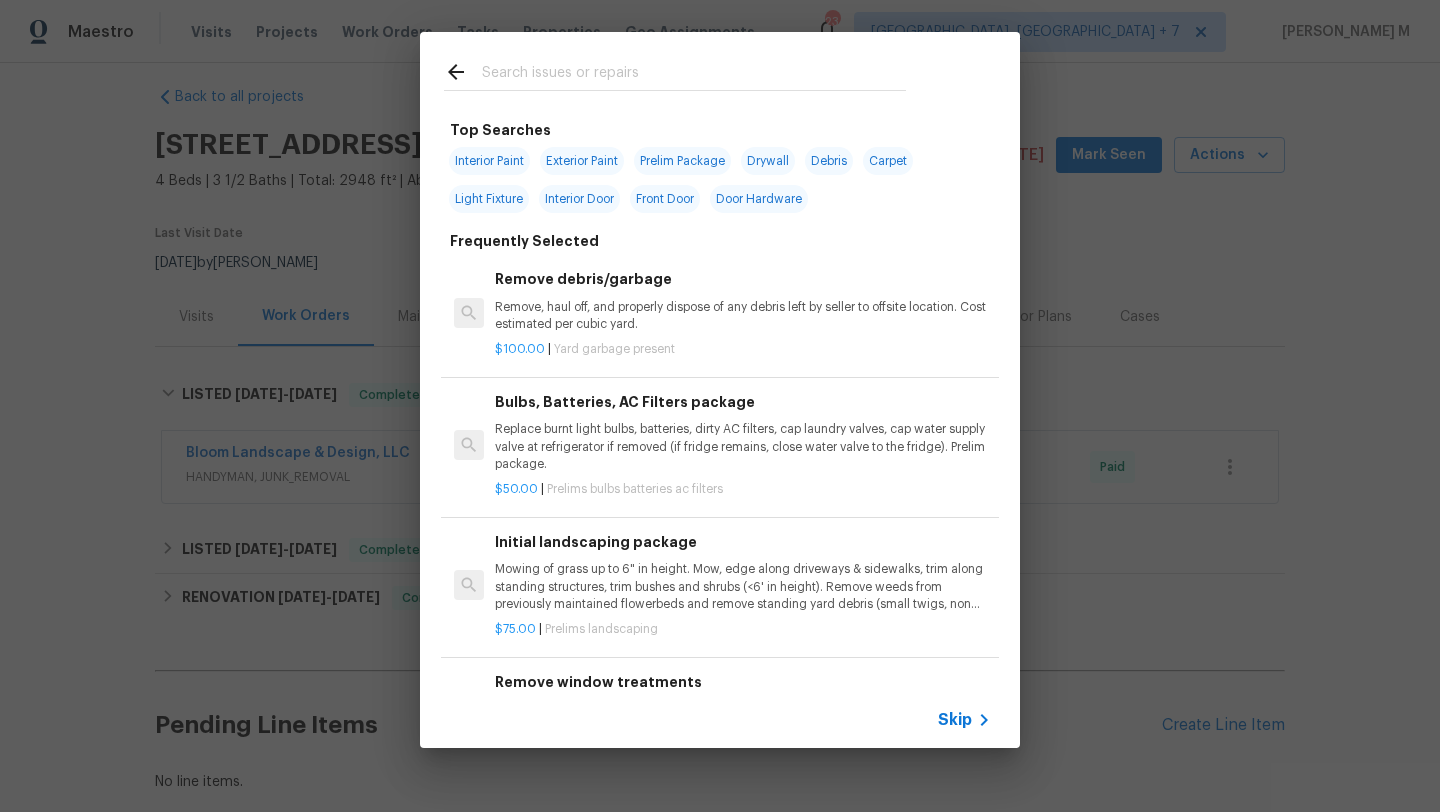 click on "Skip" at bounding box center (955, 720) 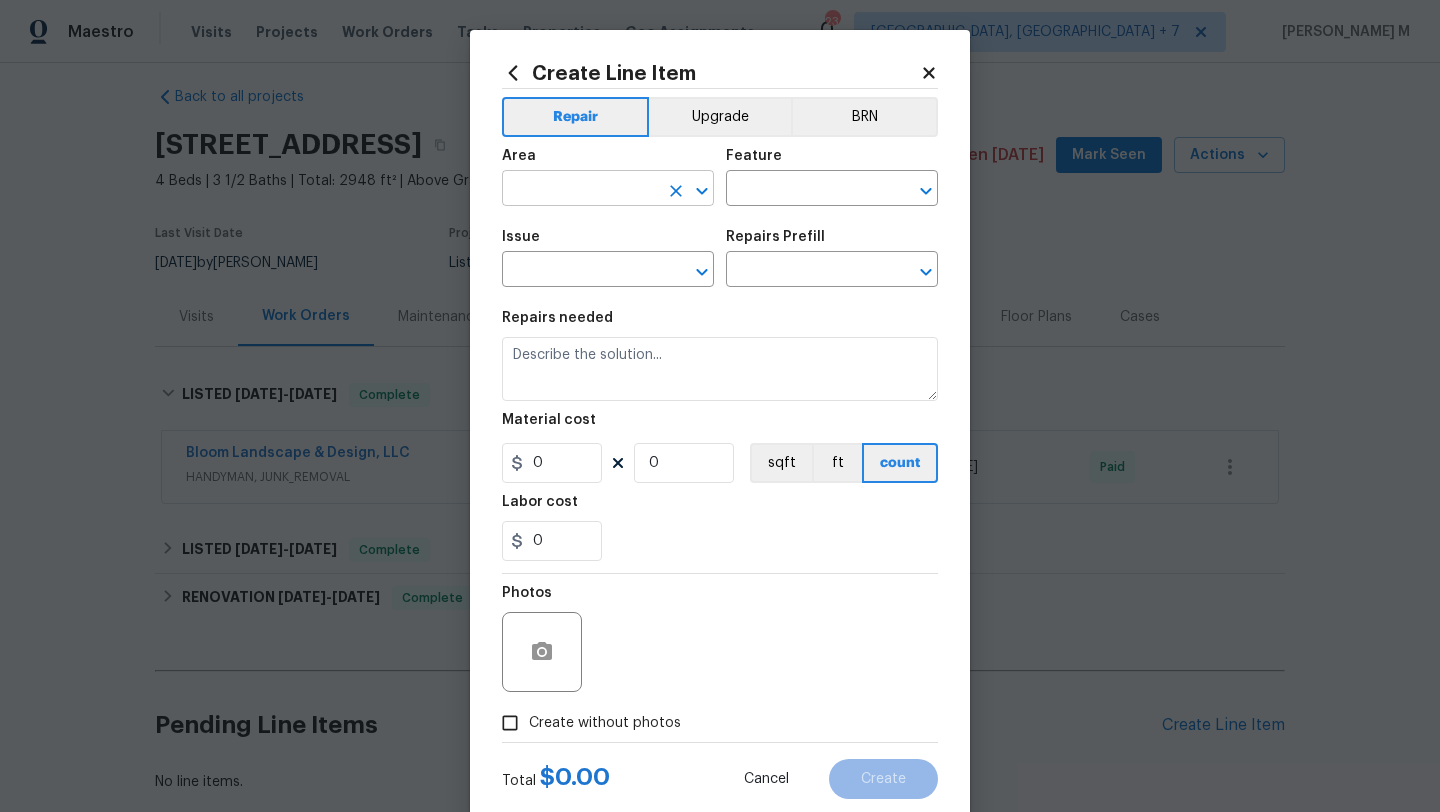 click at bounding box center [580, 190] 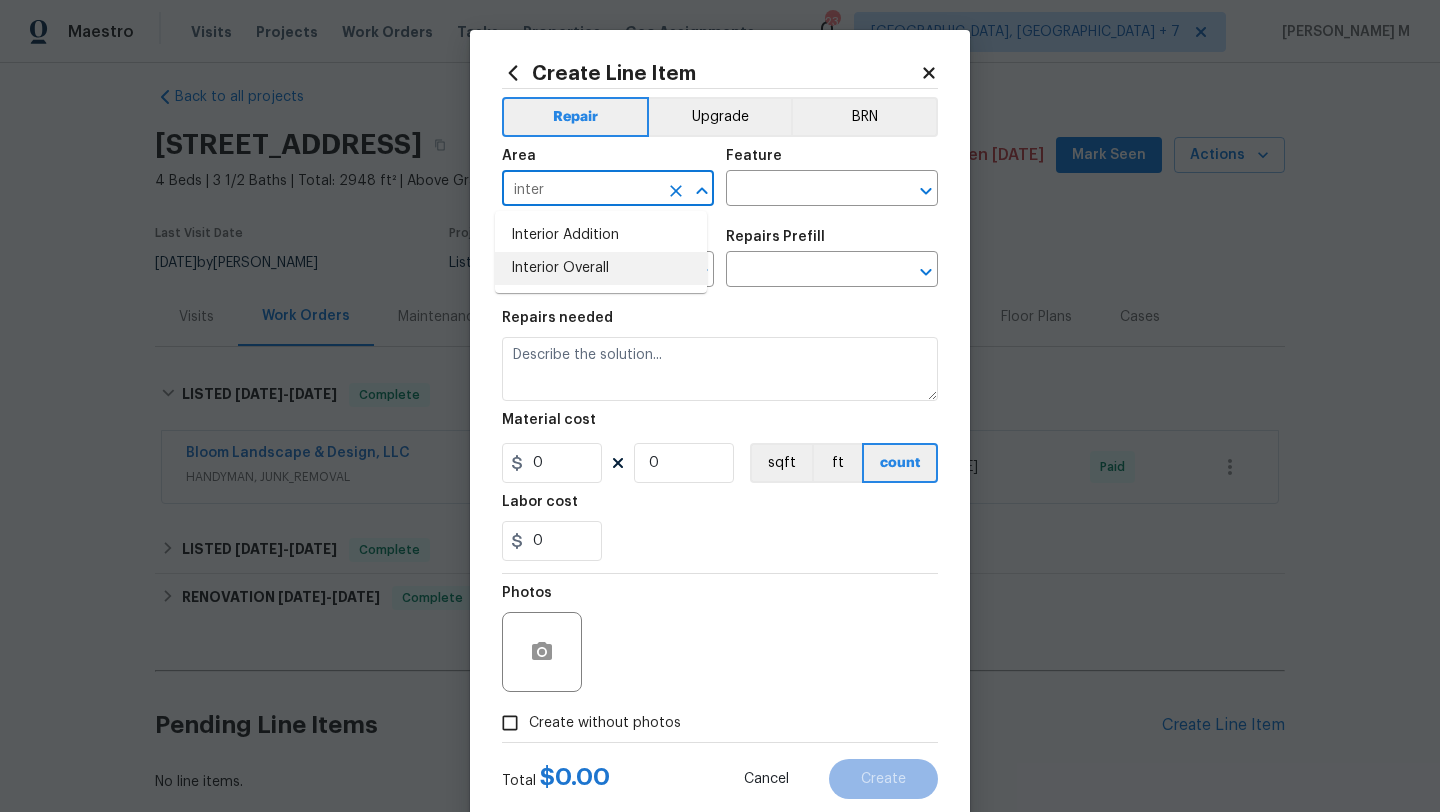 click on "Interior Overall" at bounding box center [601, 268] 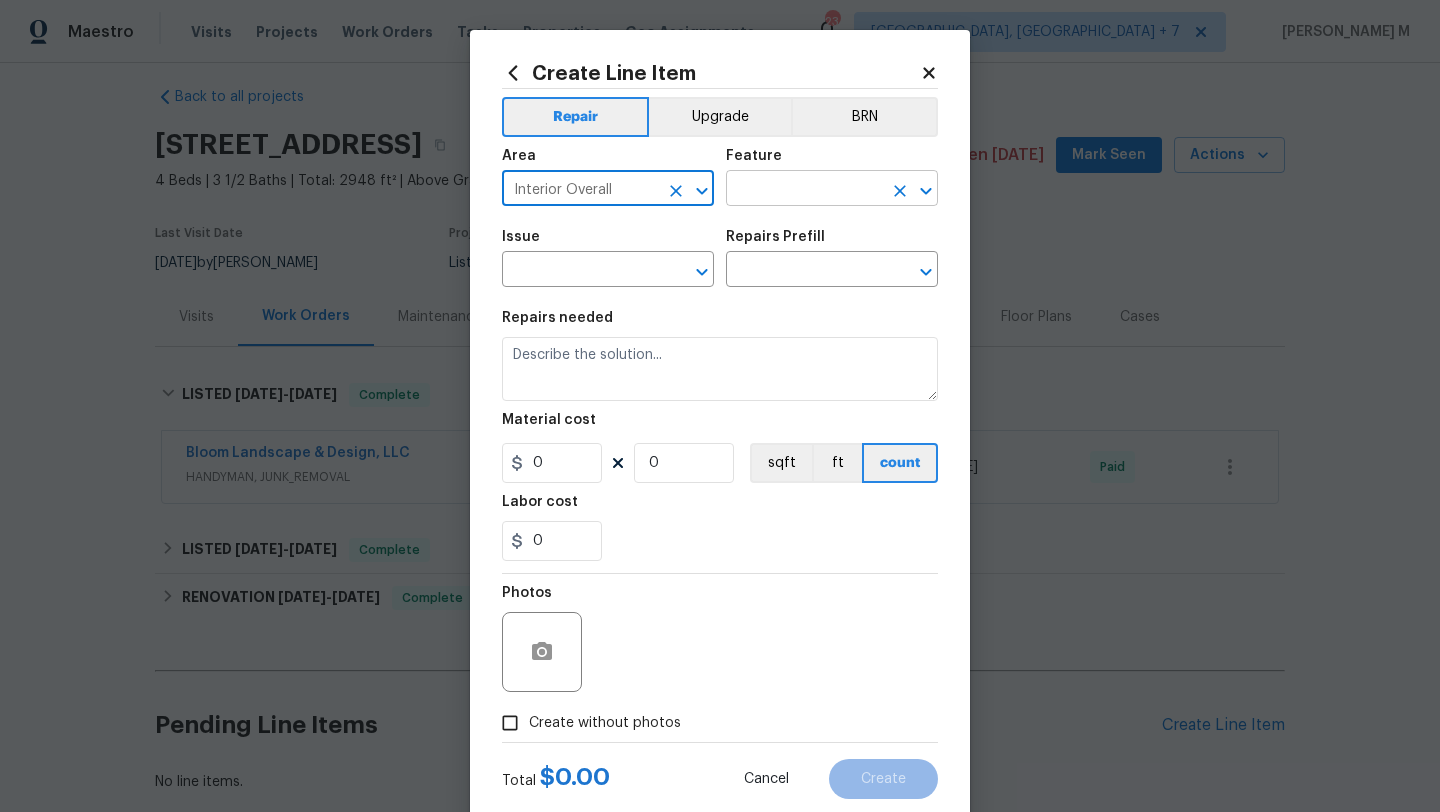 type on "Interior Overall" 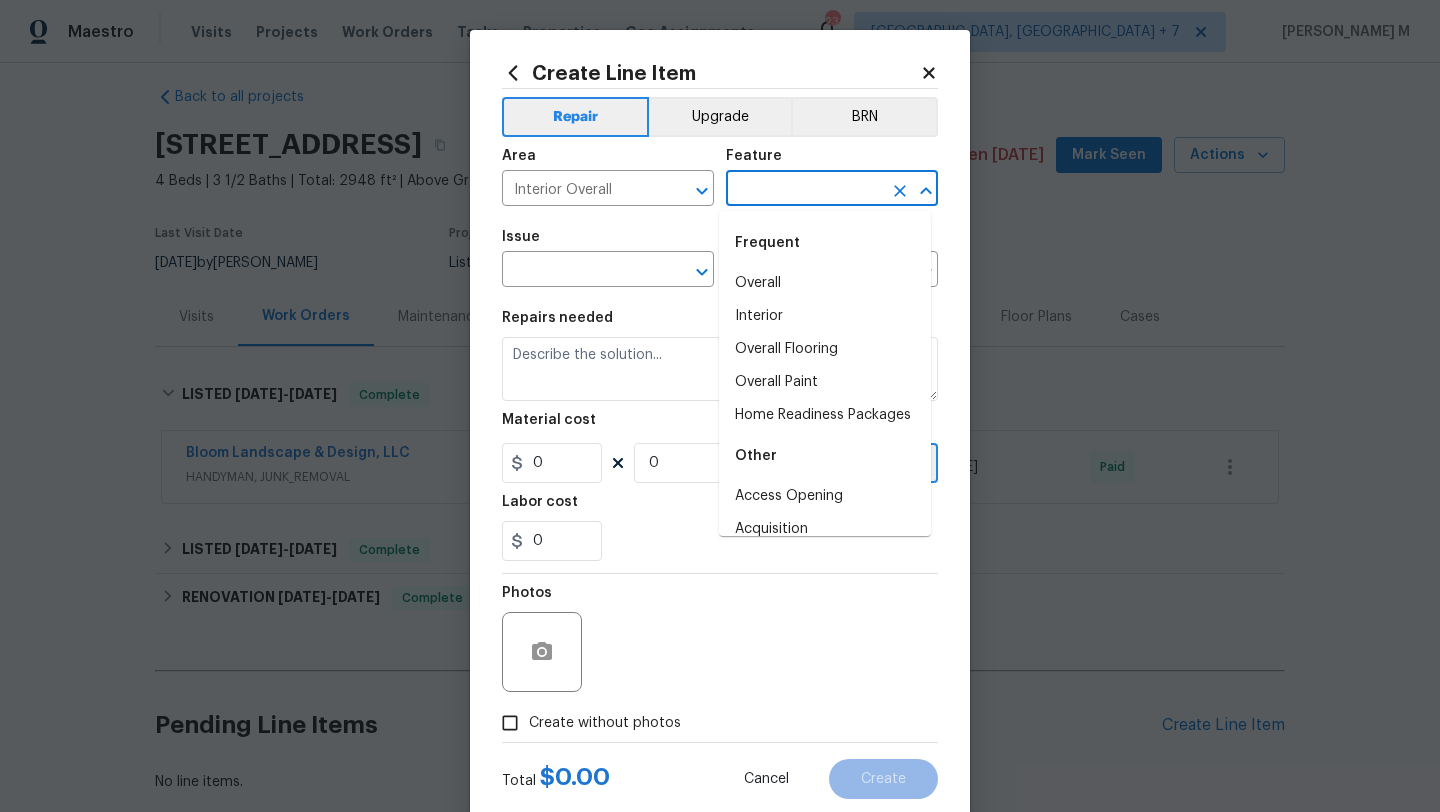 click at bounding box center [804, 190] 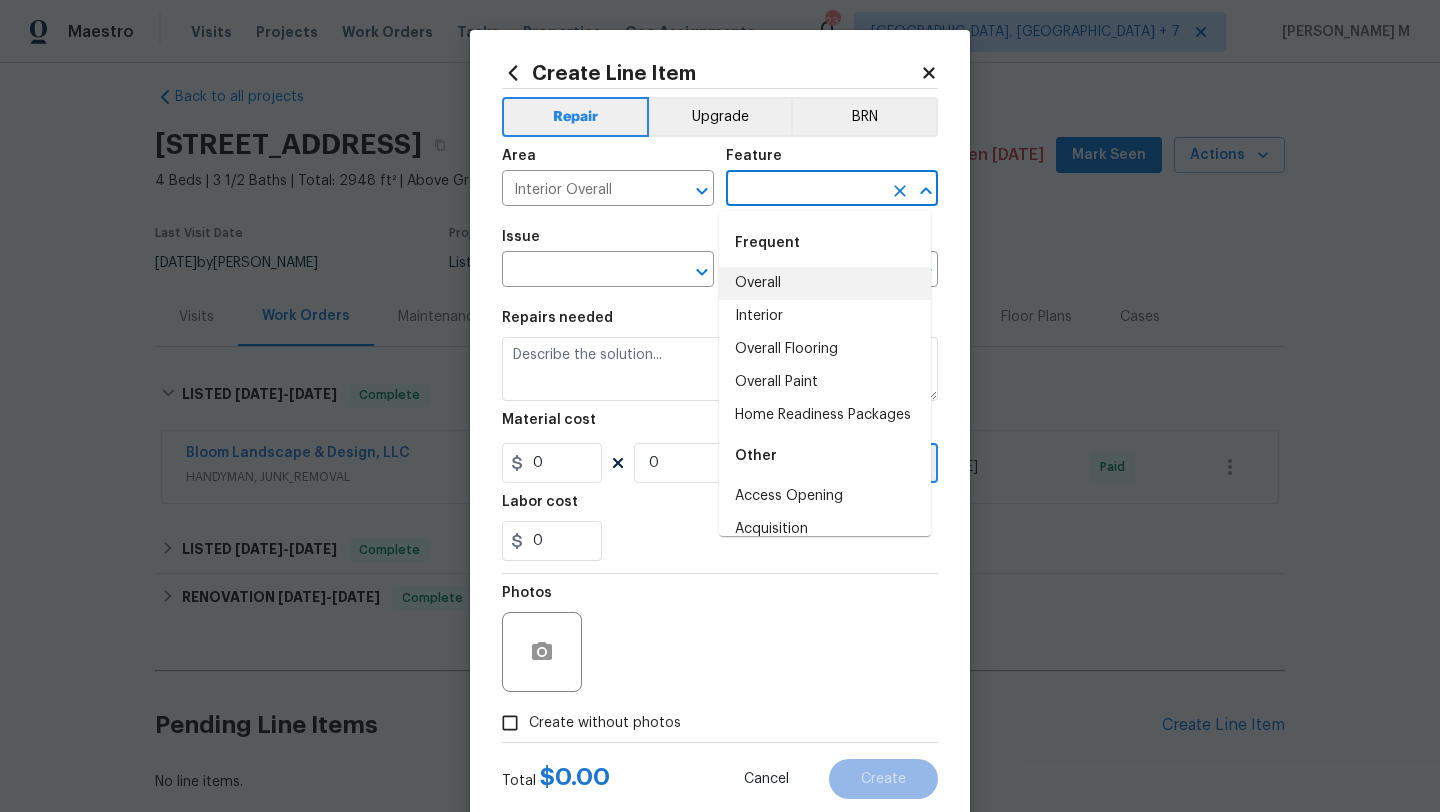type on "p" 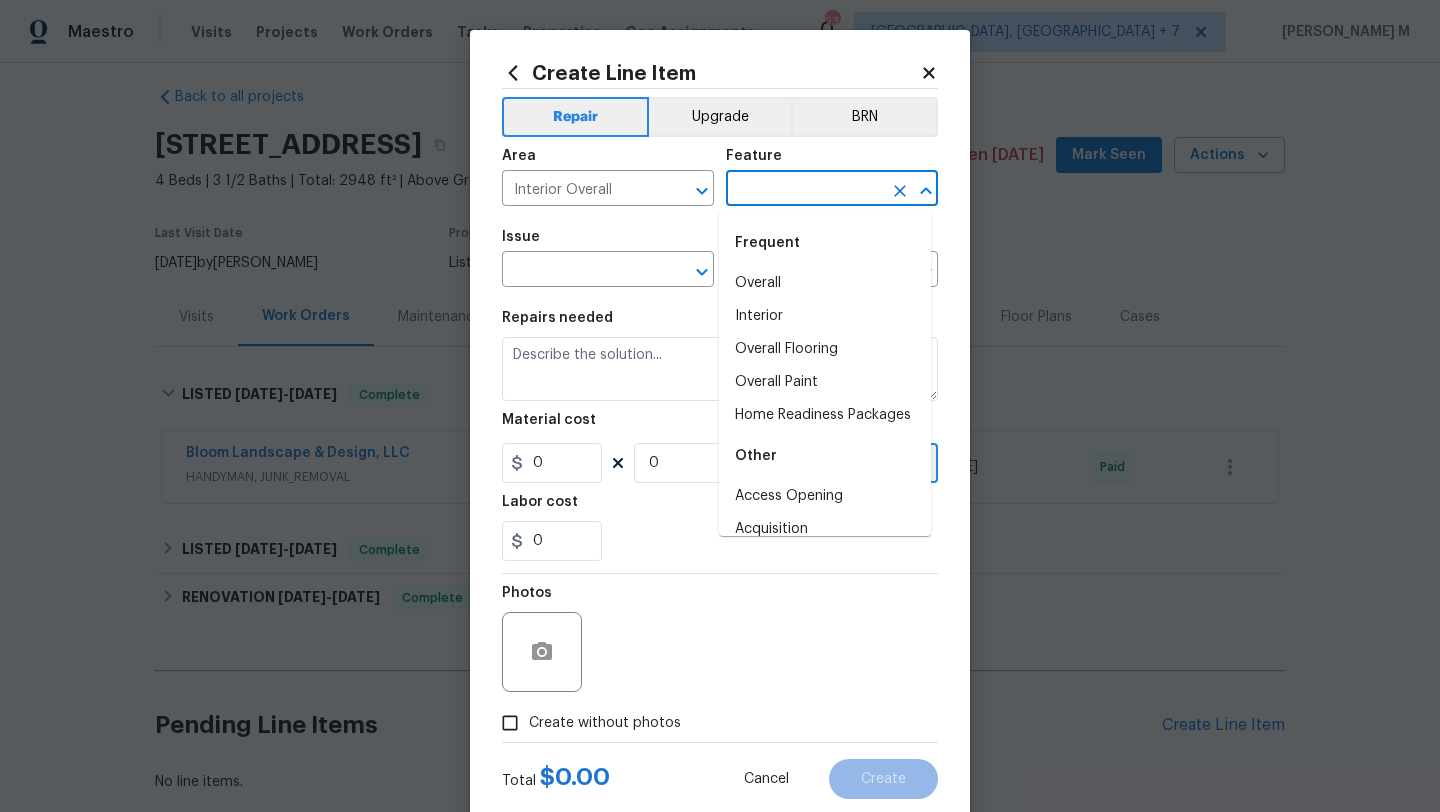 type on "n" 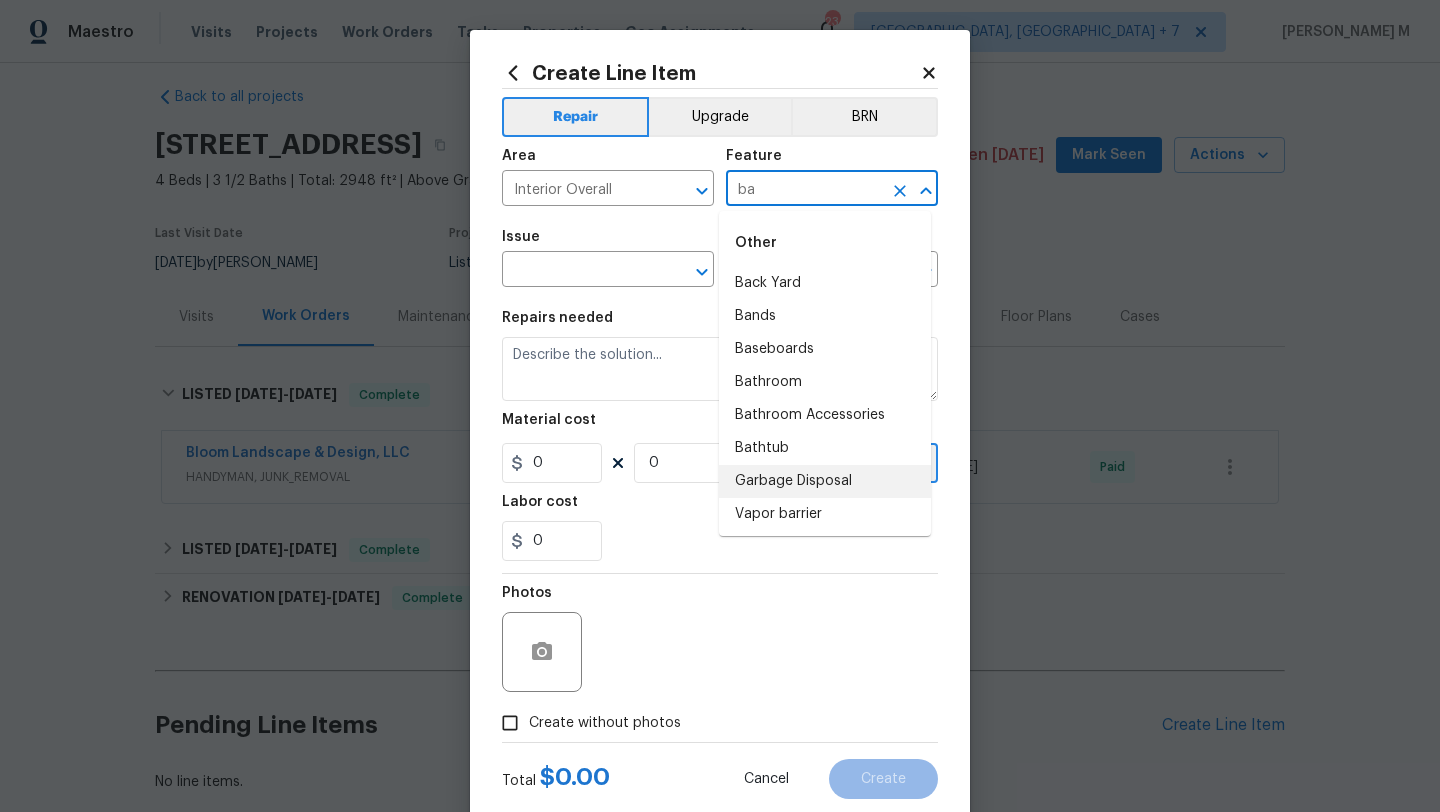 scroll, scrollTop: 3, scrollLeft: 0, axis: vertical 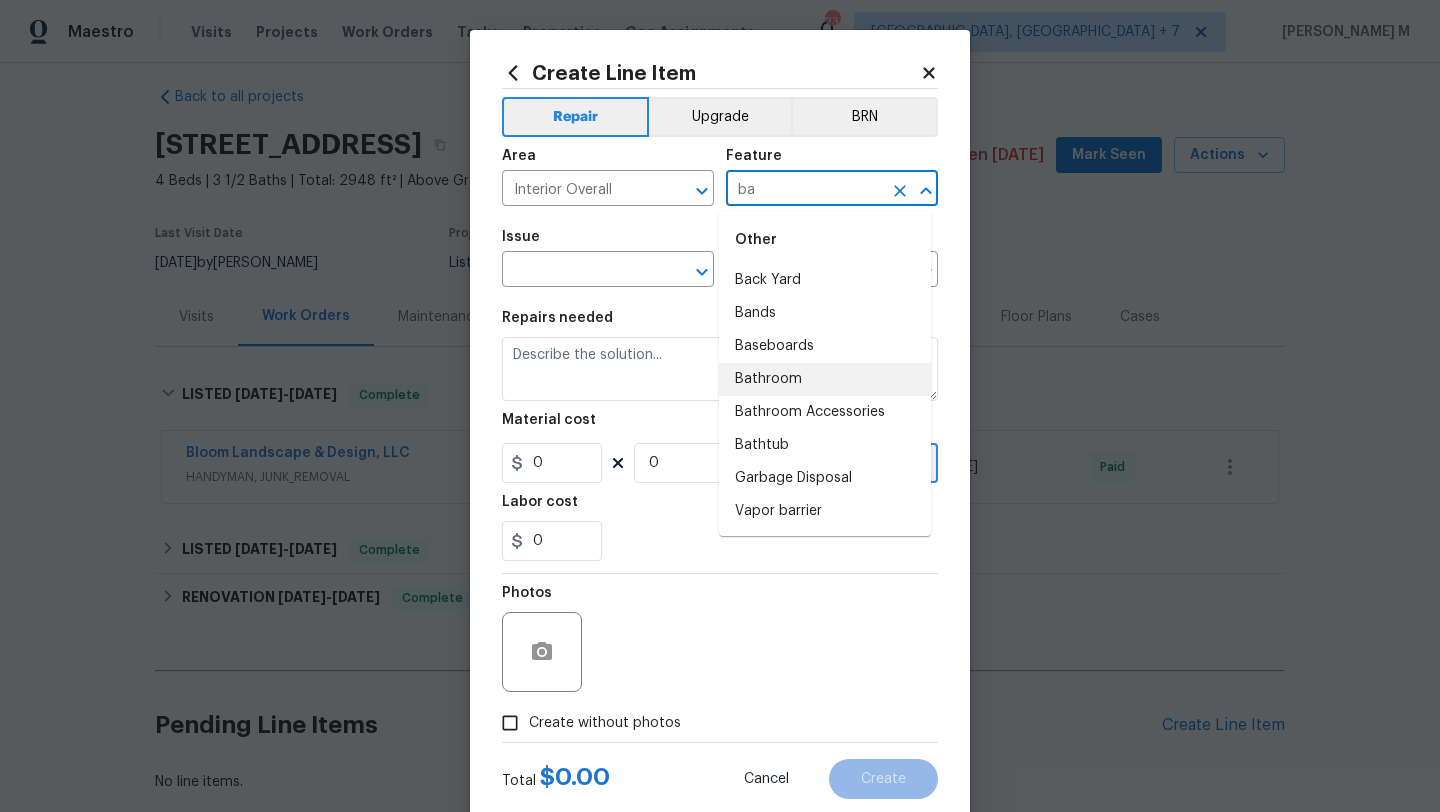 click on "Bathroom" at bounding box center (825, 379) 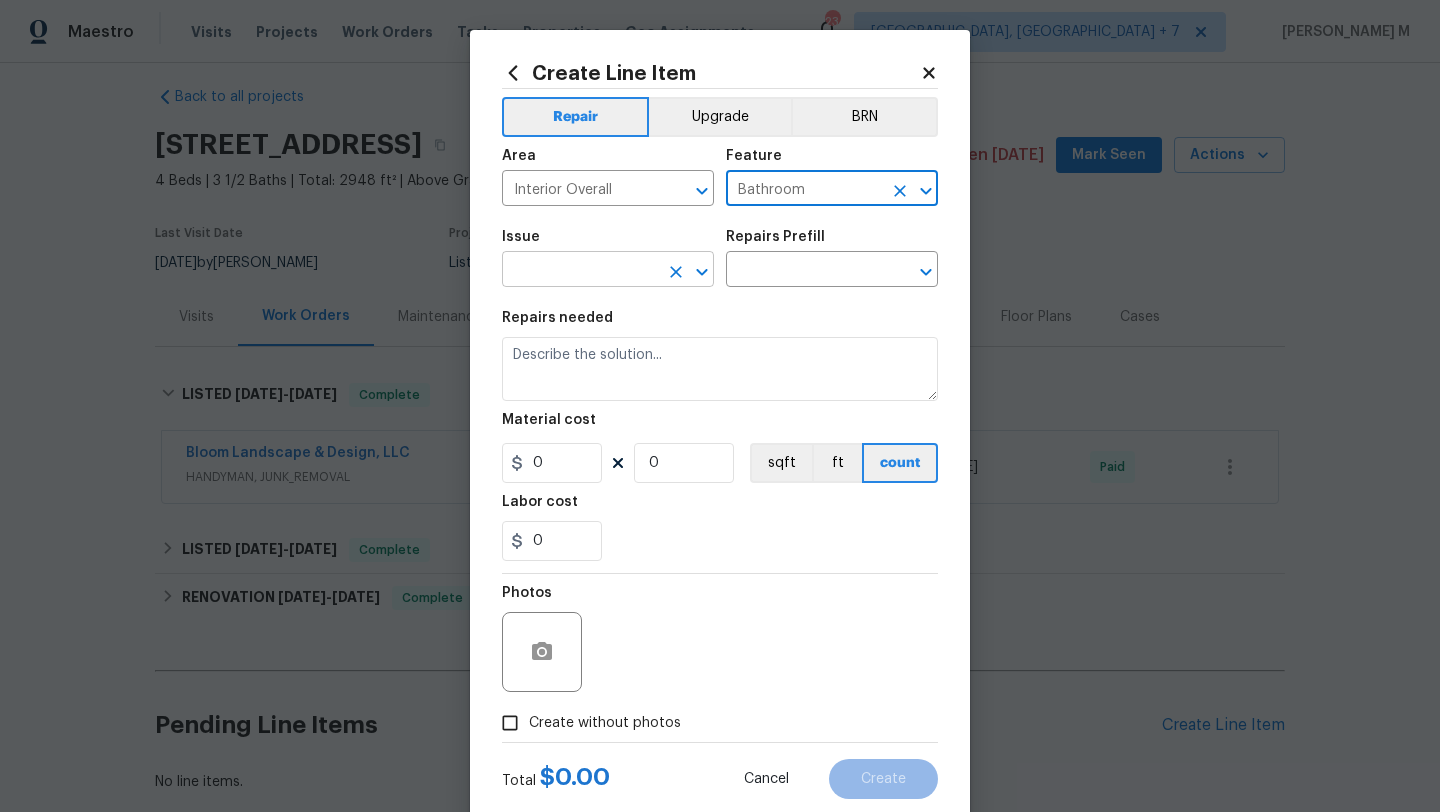 type on "Bathroom" 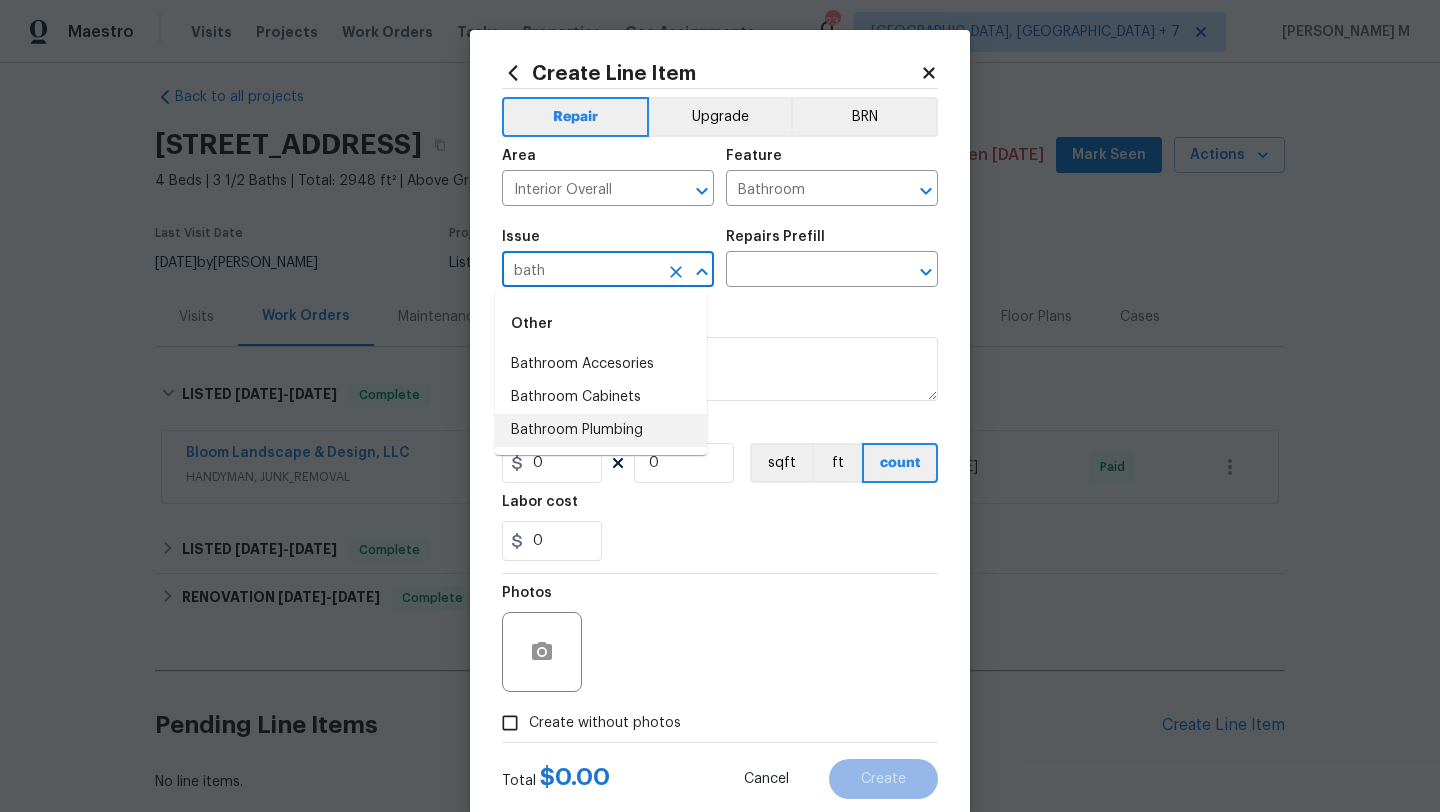 click on "Bathroom Plumbing" at bounding box center [601, 430] 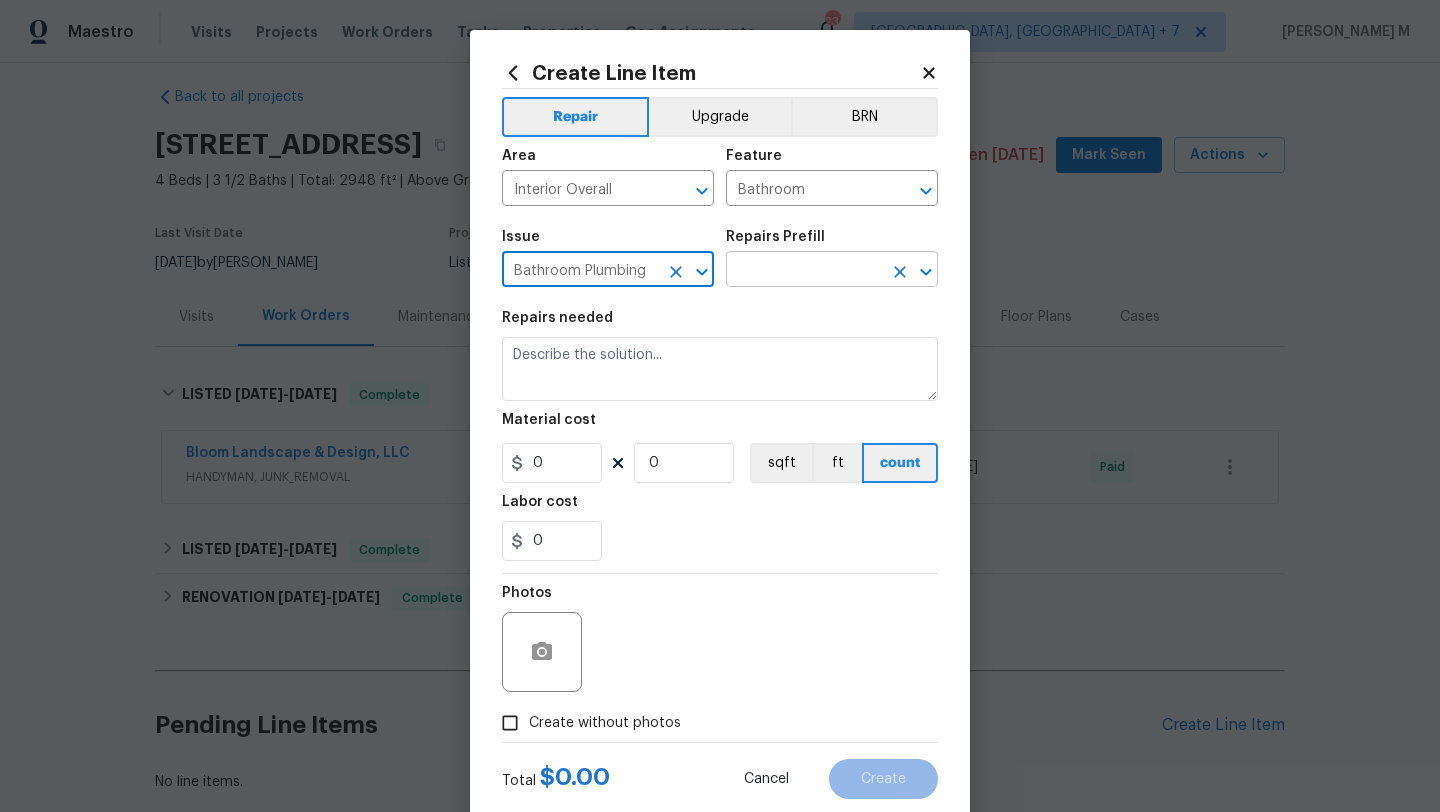 type on "Bathroom Plumbing" 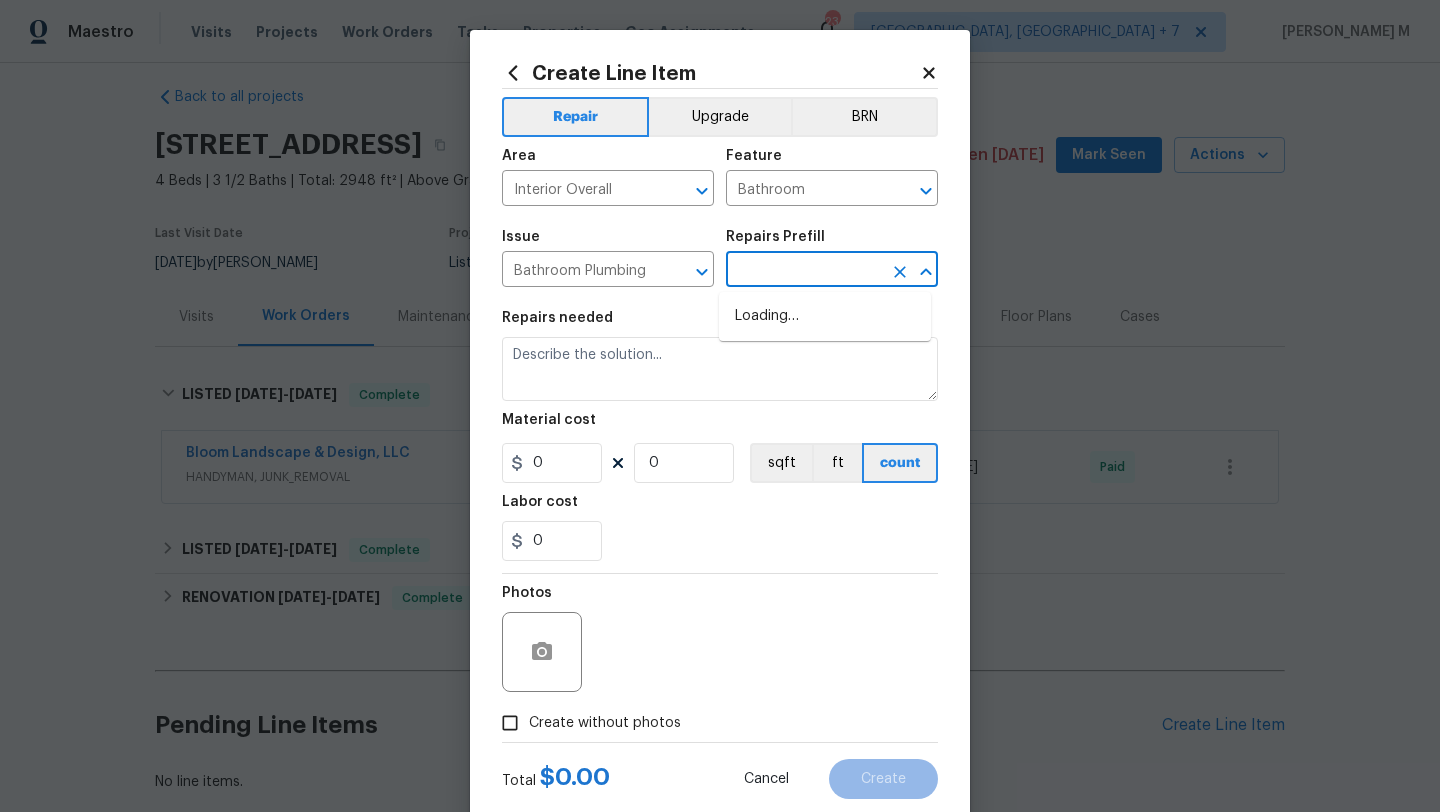 click at bounding box center (804, 271) 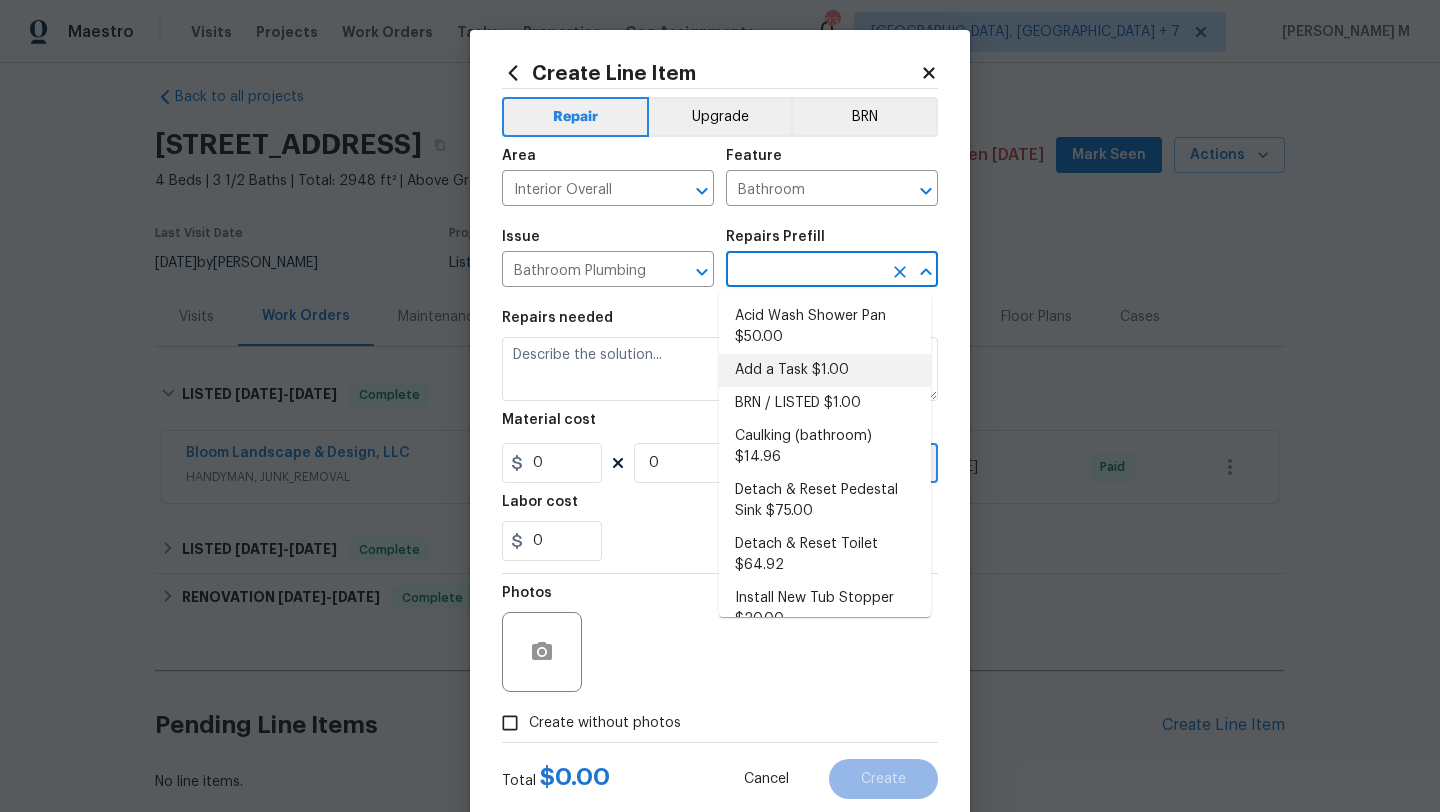 click on "Add a Task $1.00" at bounding box center (825, 370) 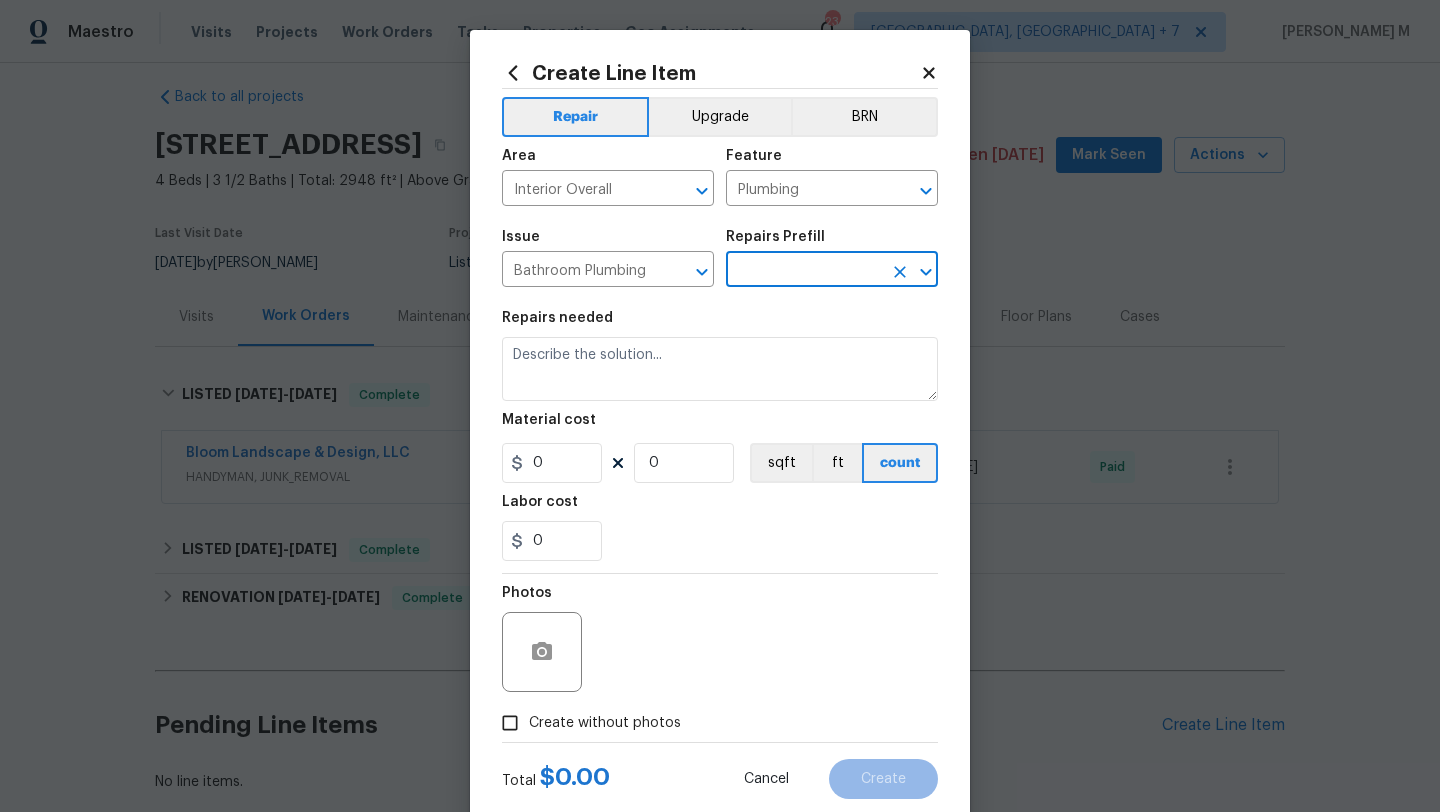 type on "Add a Task $1.00" 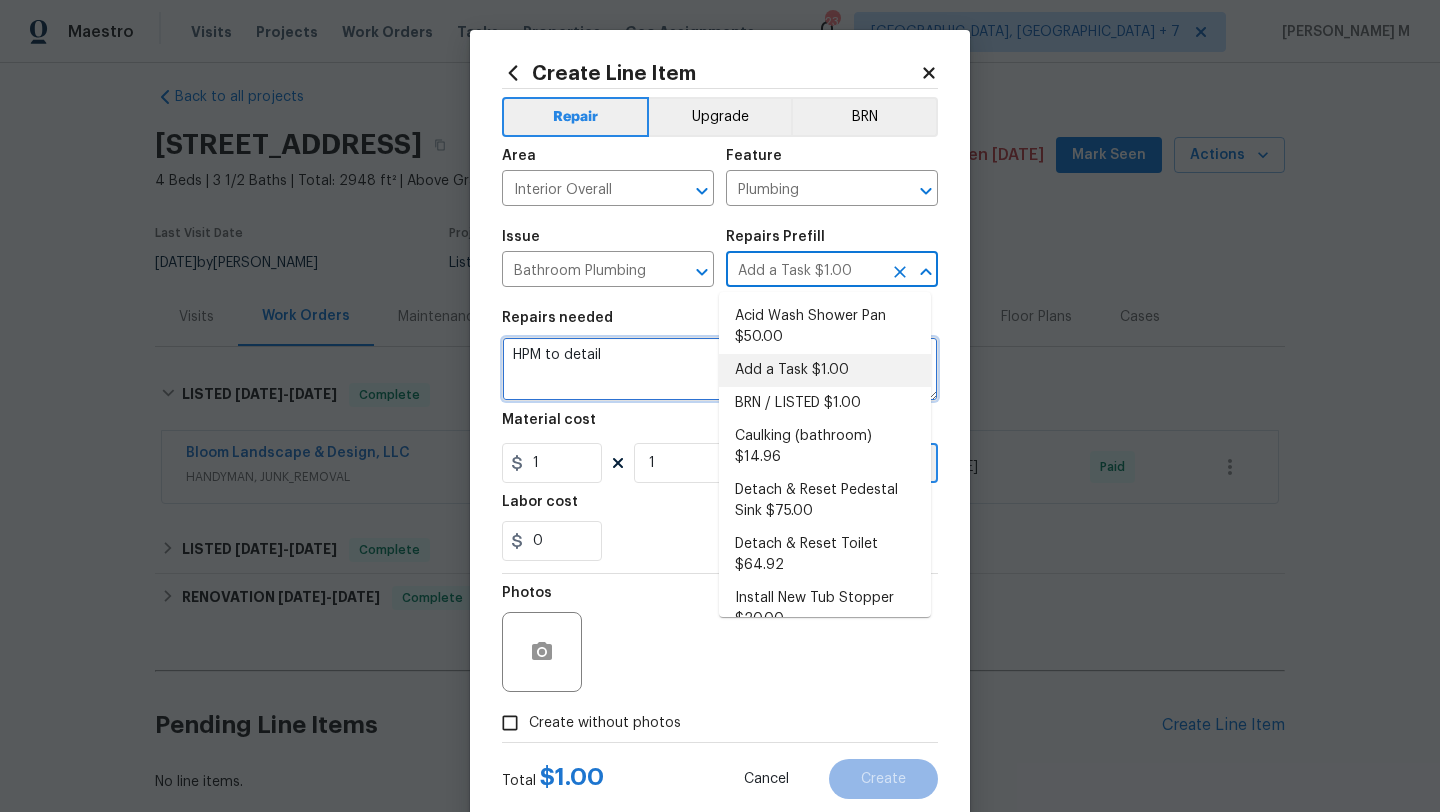 click on "HPM to detail" at bounding box center [720, 369] 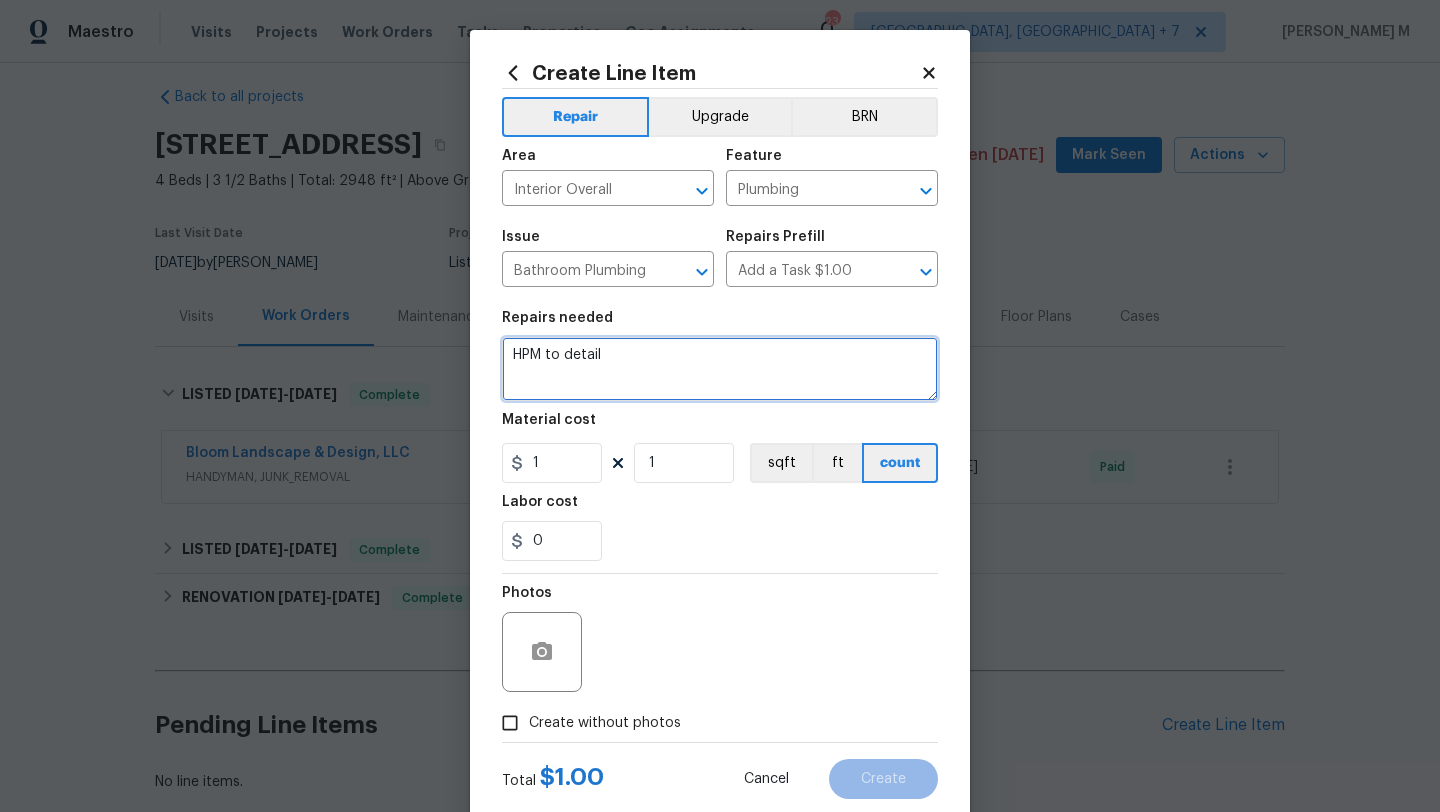 click on "HPM to detail" at bounding box center (720, 369) 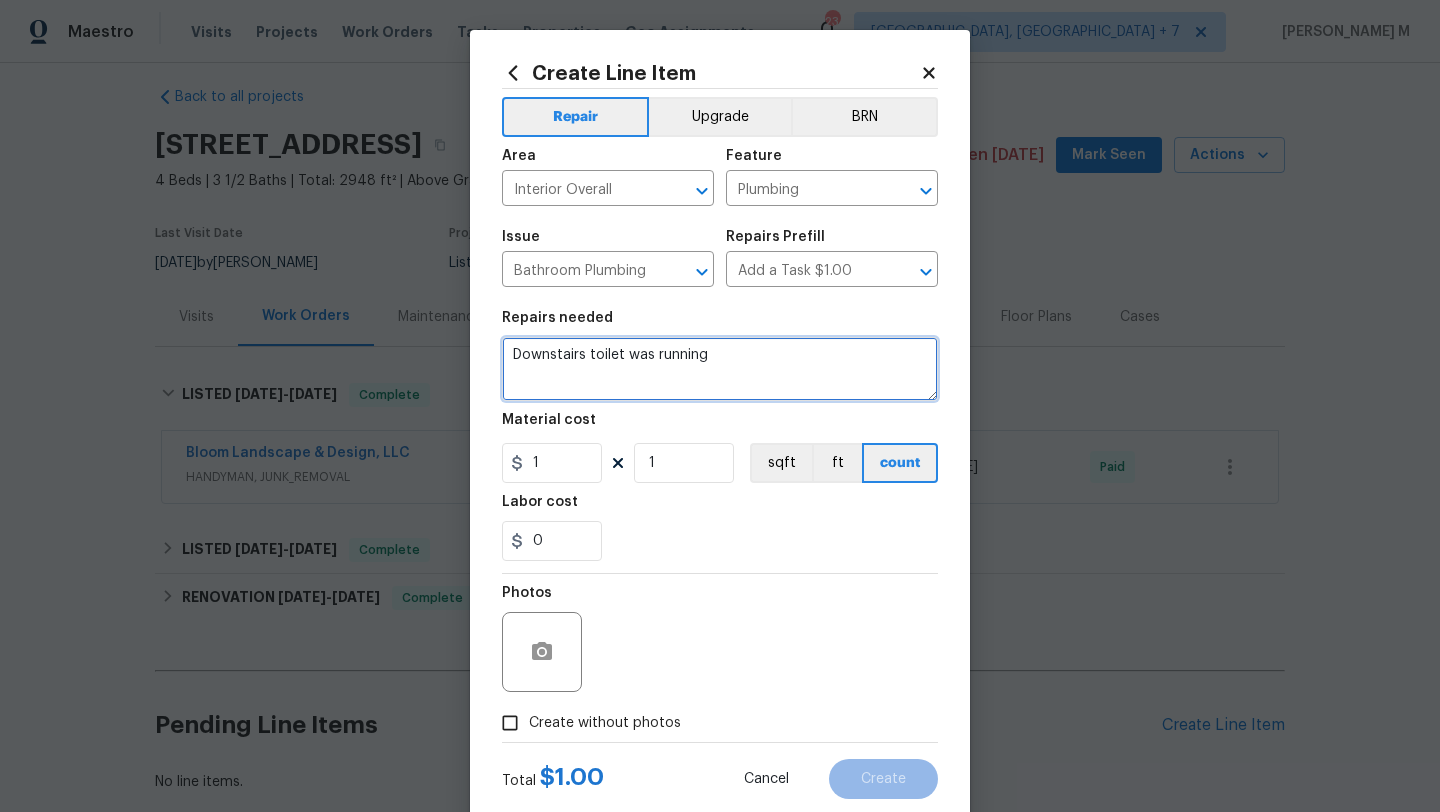 click on "The downstairs" 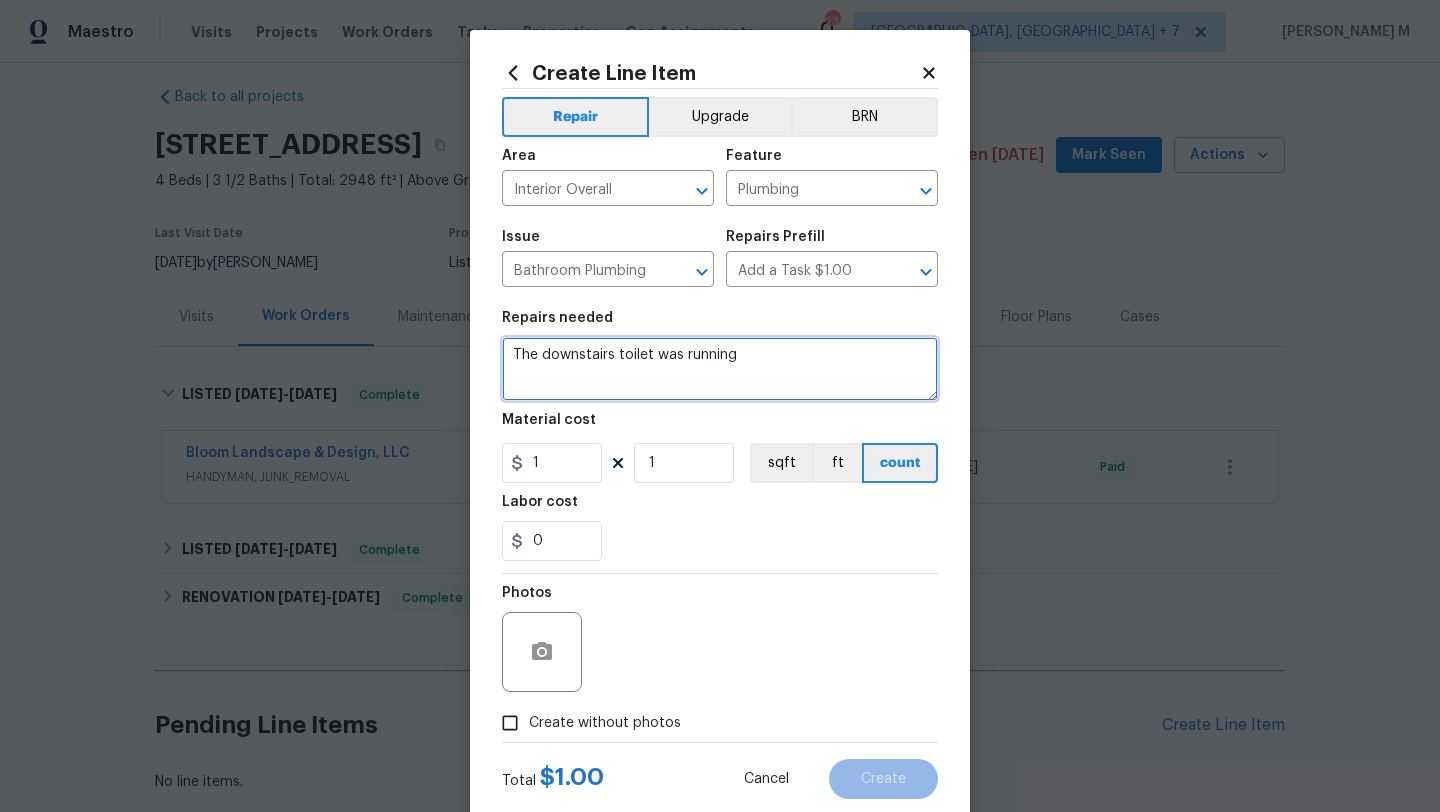 click on "The downstairs toilet was running" at bounding box center (720, 369) 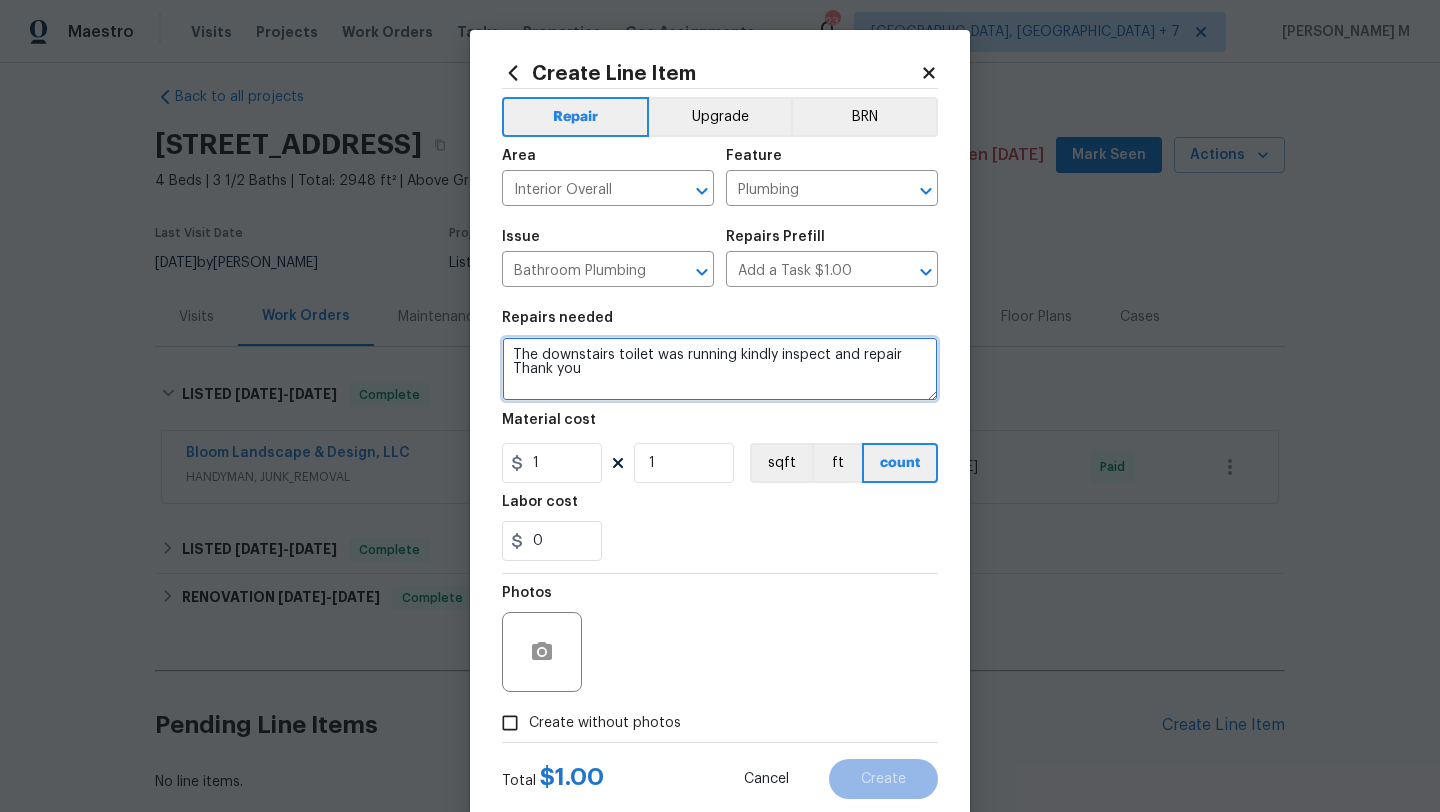 type on "The downstairs toilet was running kindly inspect and repair Thank you" 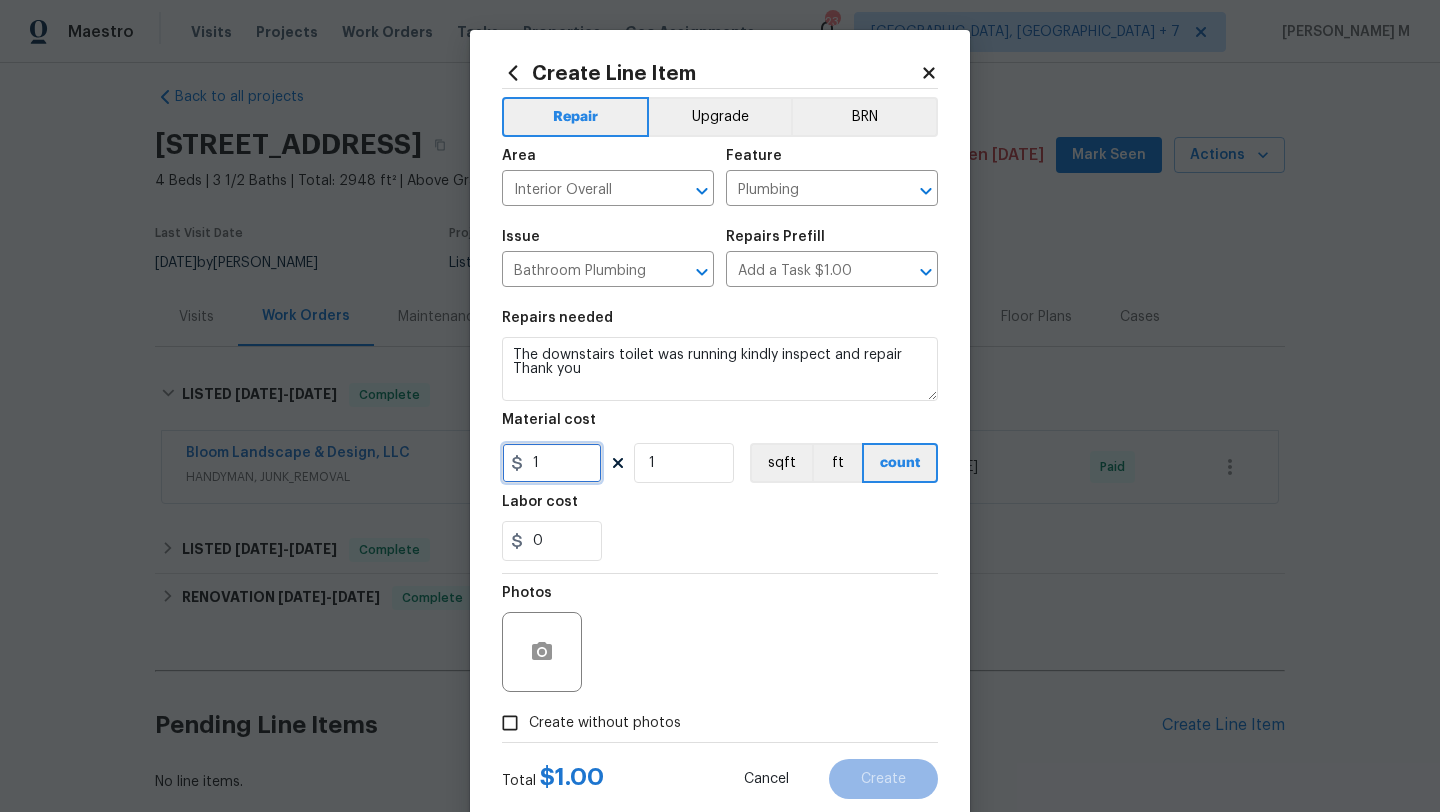 click on "1" at bounding box center (552, 463) 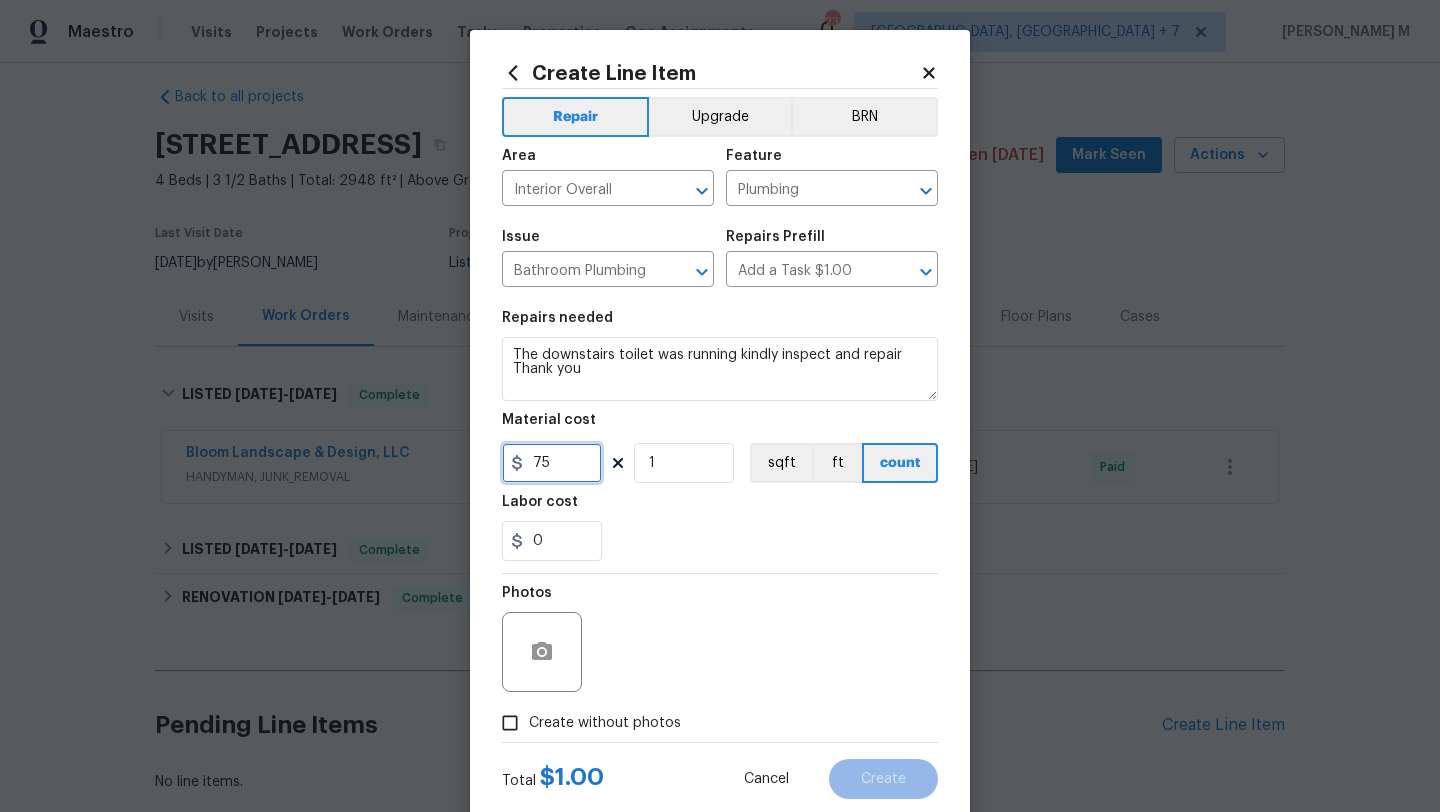 type on "75" 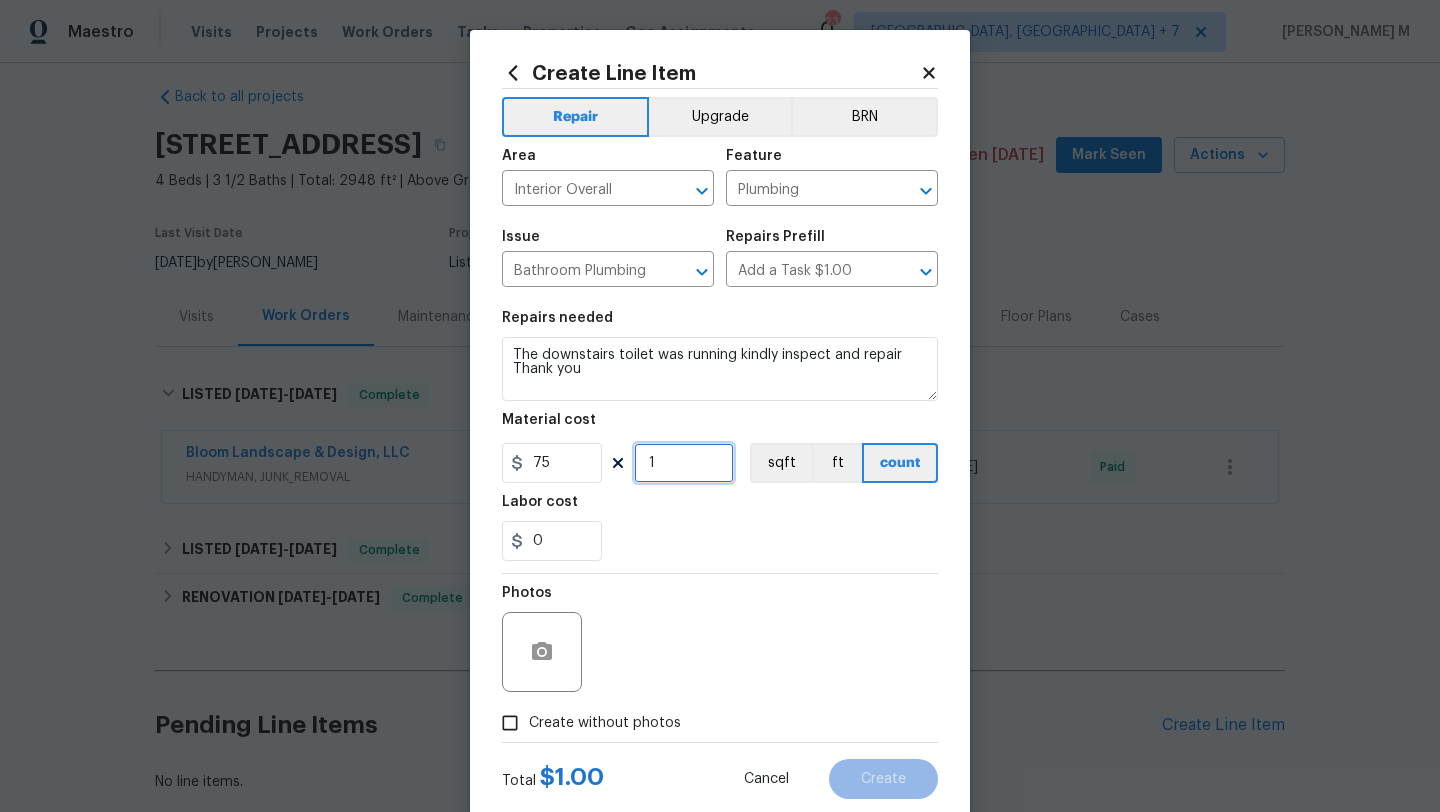 click on "1" at bounding box center (684, 463) 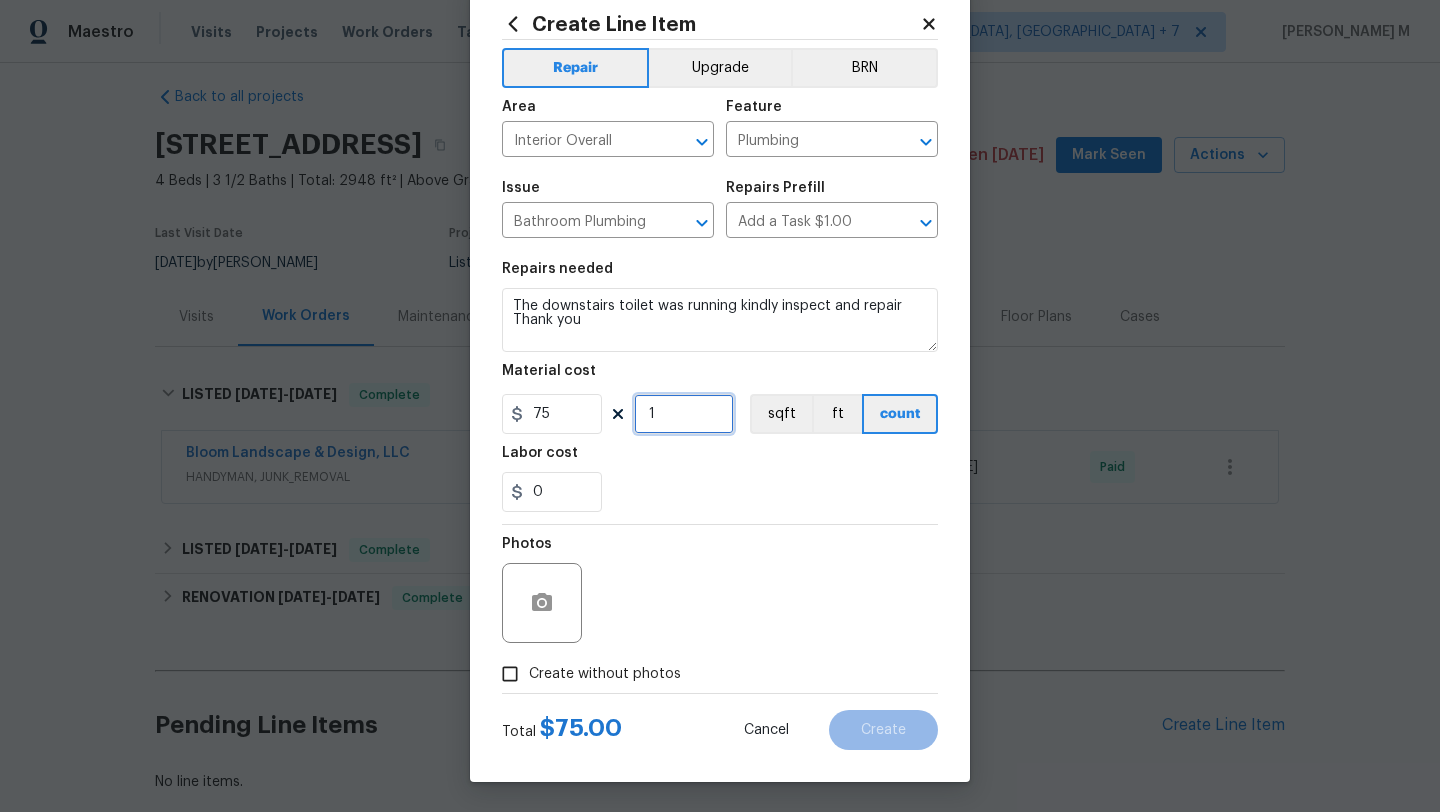 scroll, scrollTop: 49, scrollLeft: 0, axis: vertical 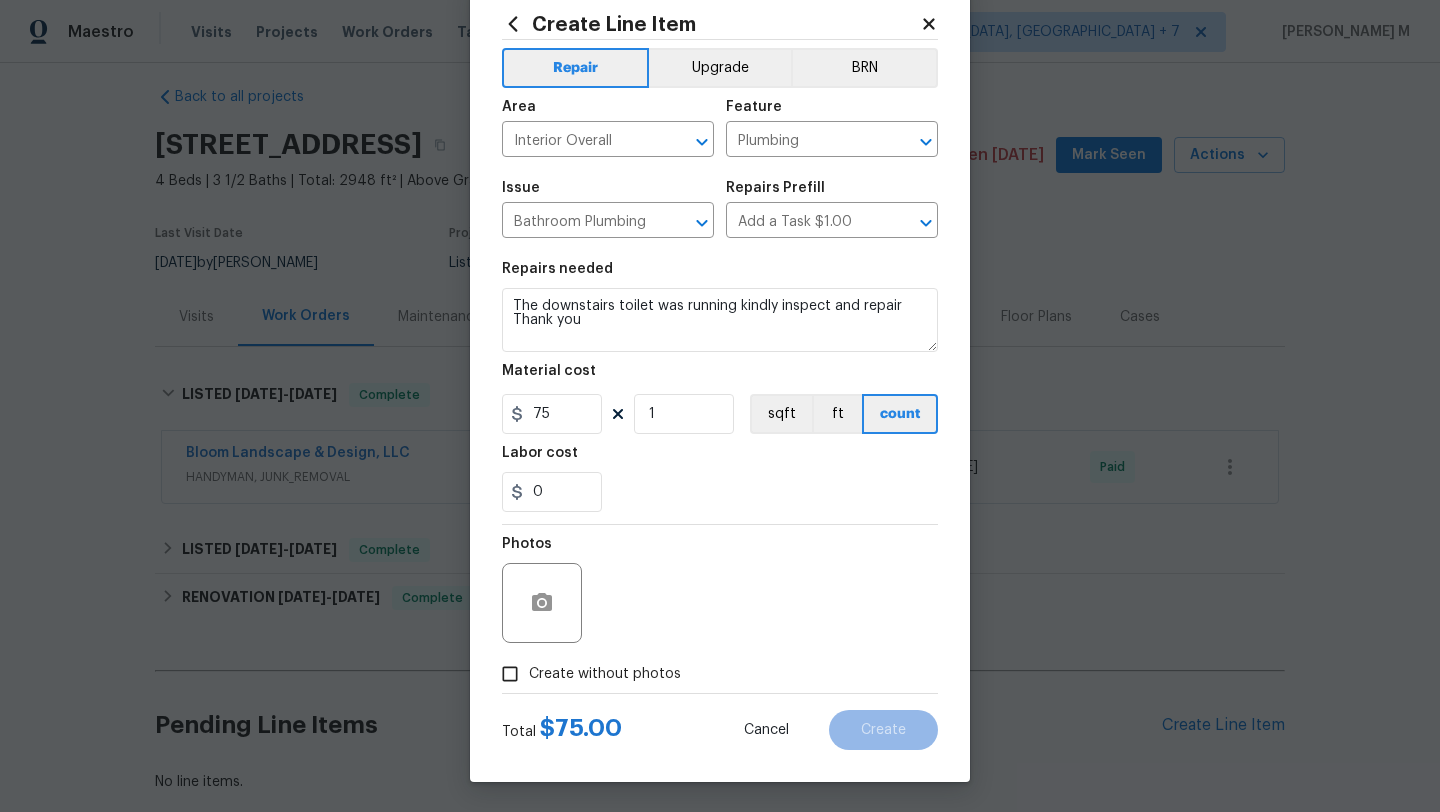 click on "Create without photos" at bounding box center [510, 674] 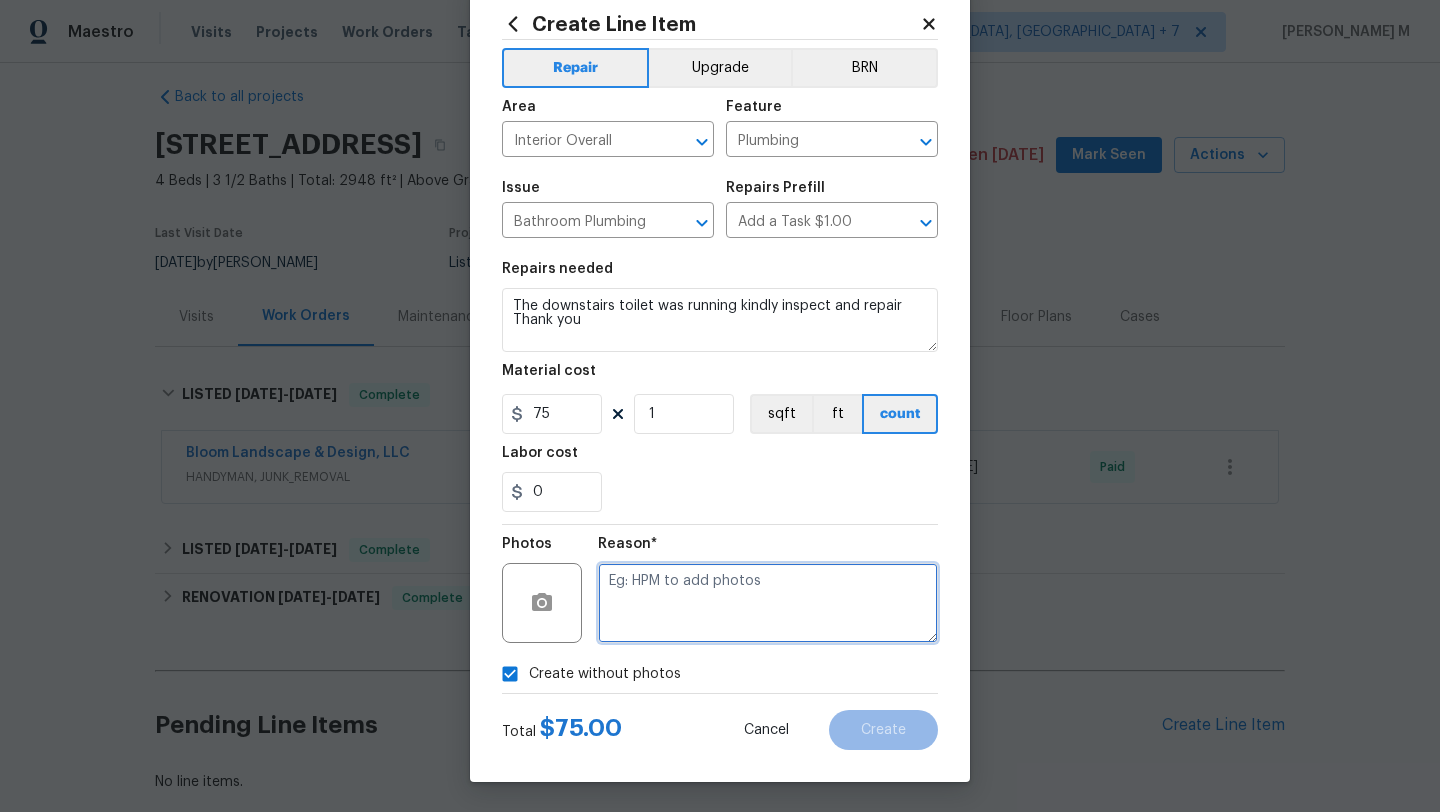 click at bounding box center [768, 603] 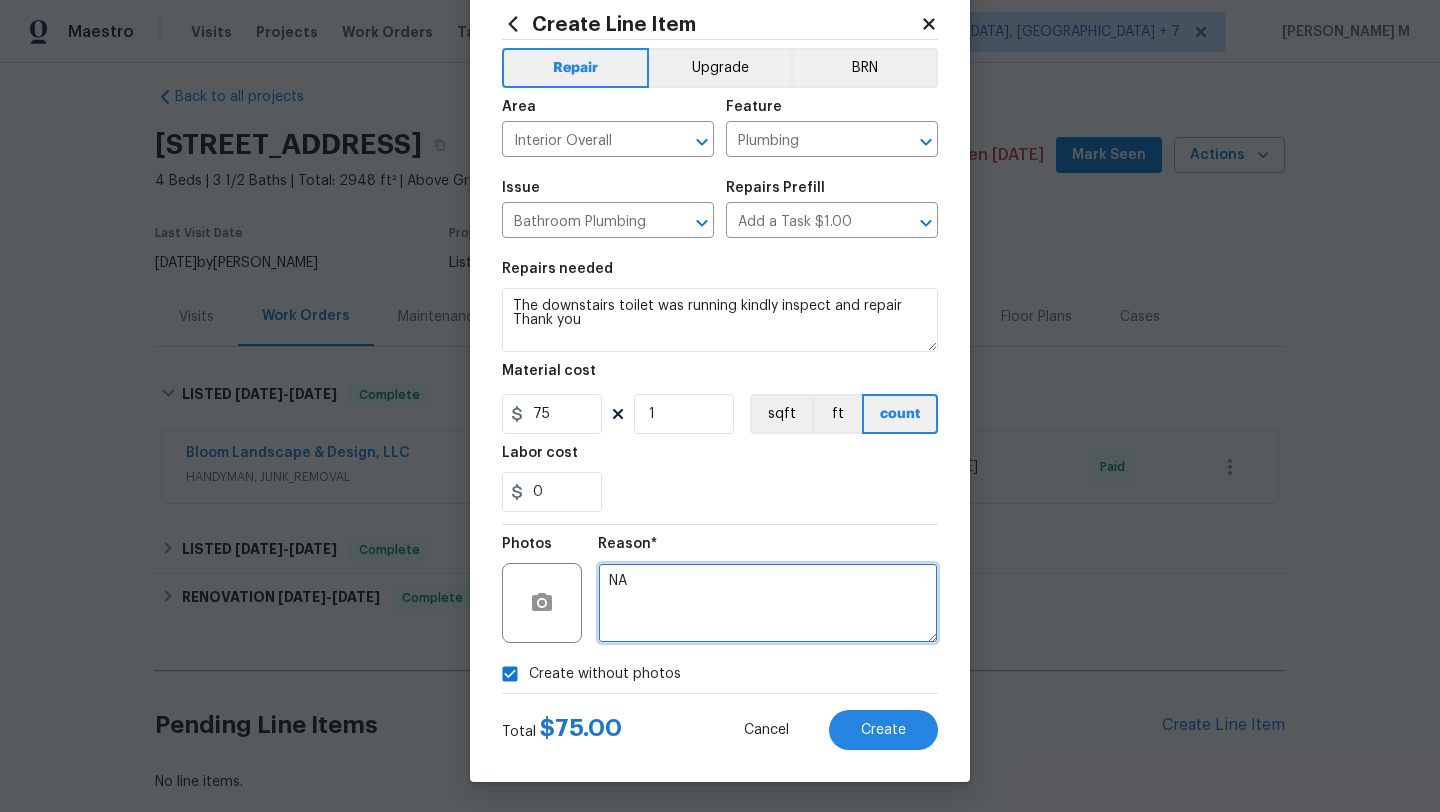 scroll, scrollTop: 50, scrollLeft: 0, axis: vertical 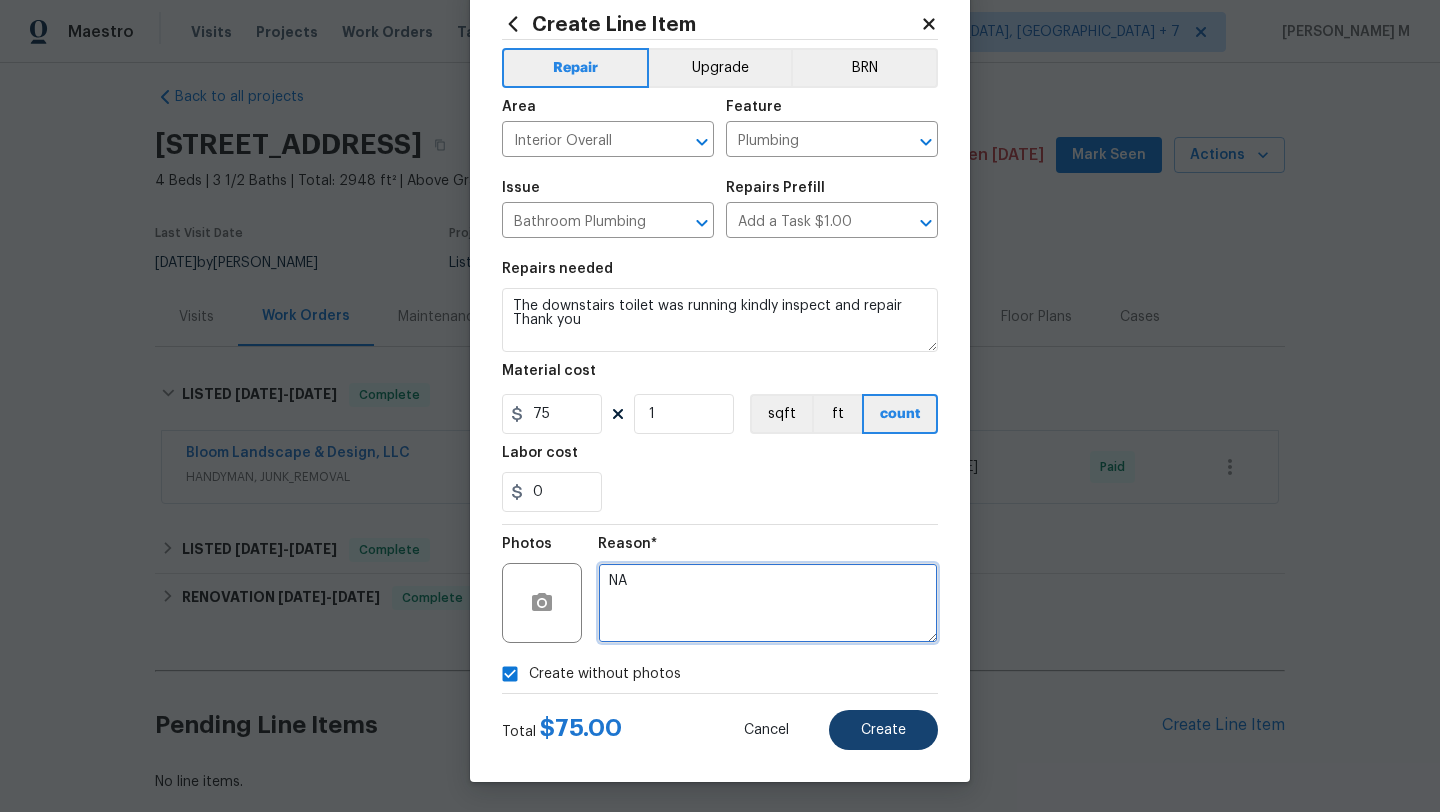 type on "NA" 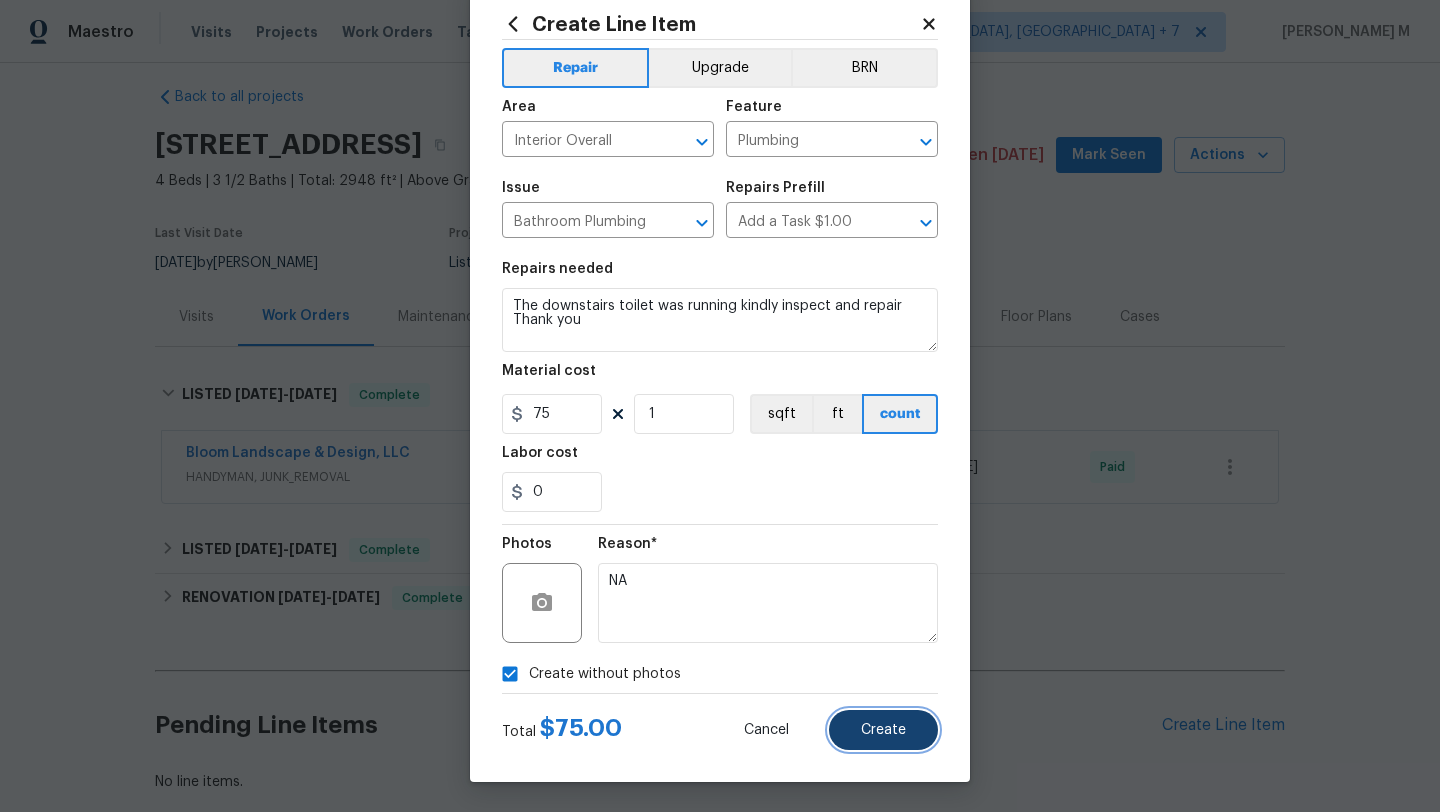 click on "Create" at bounding box center (883, 730) 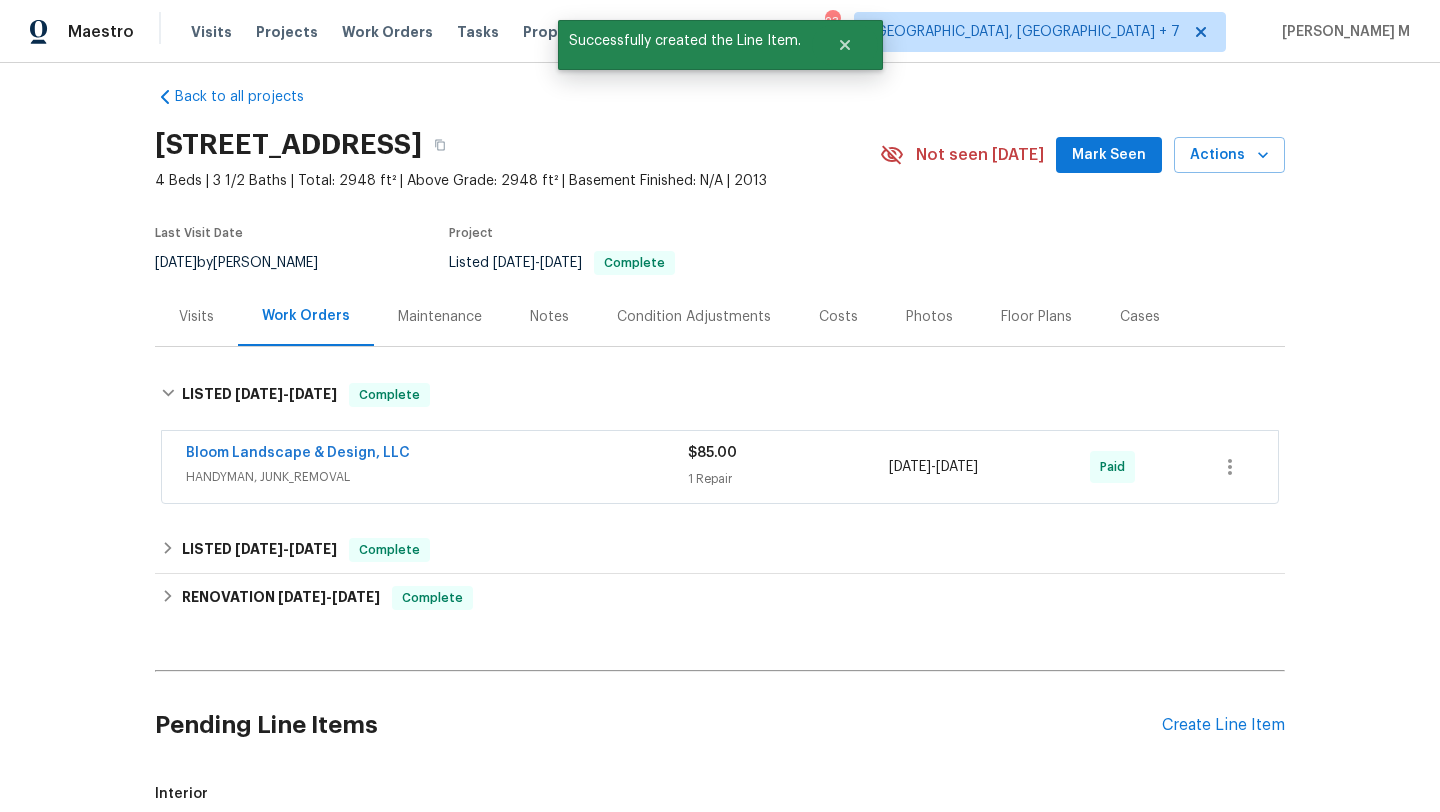 scroll, scrollTop: 375, scrollLeft: 0, axis: vertical 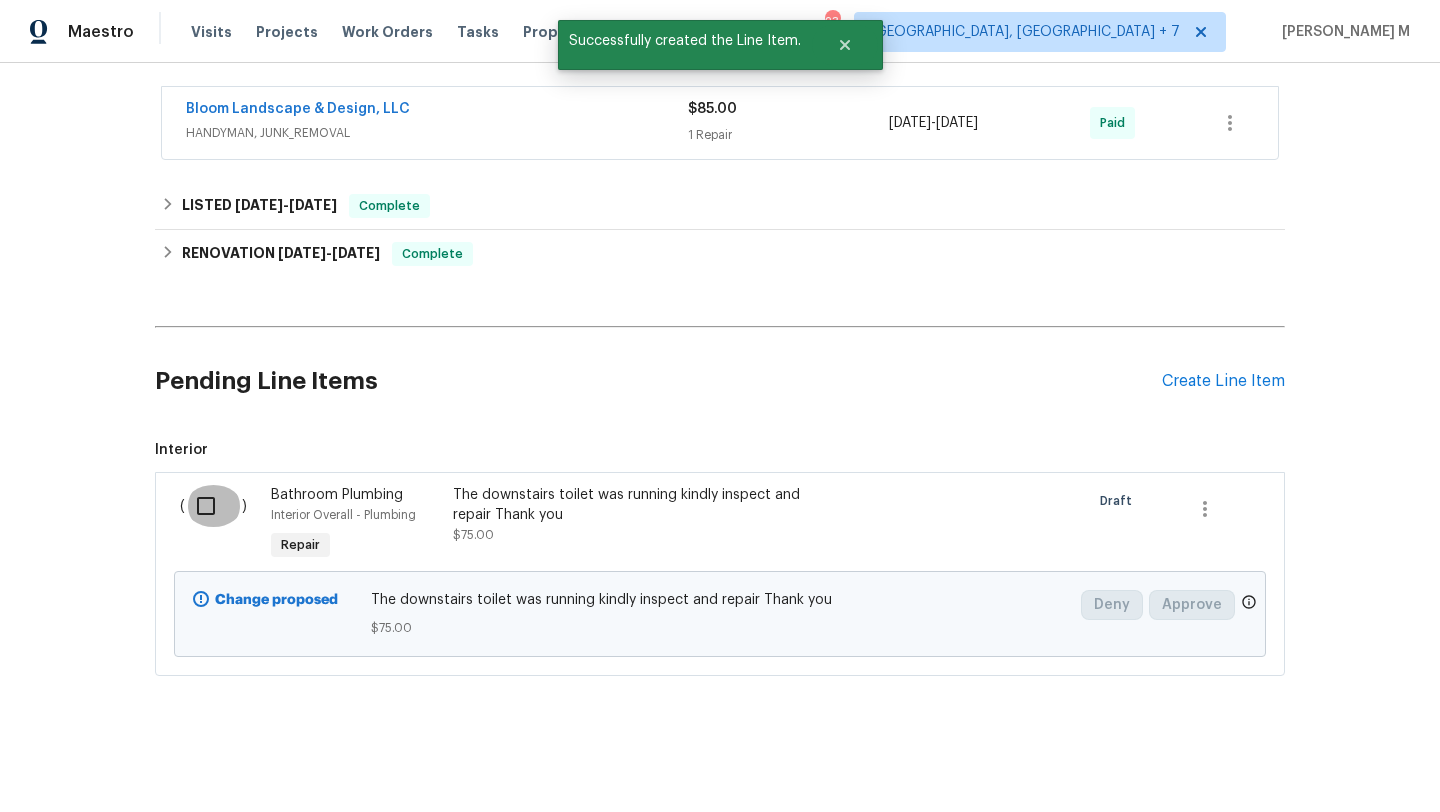 click at bounding box center (213, 506) 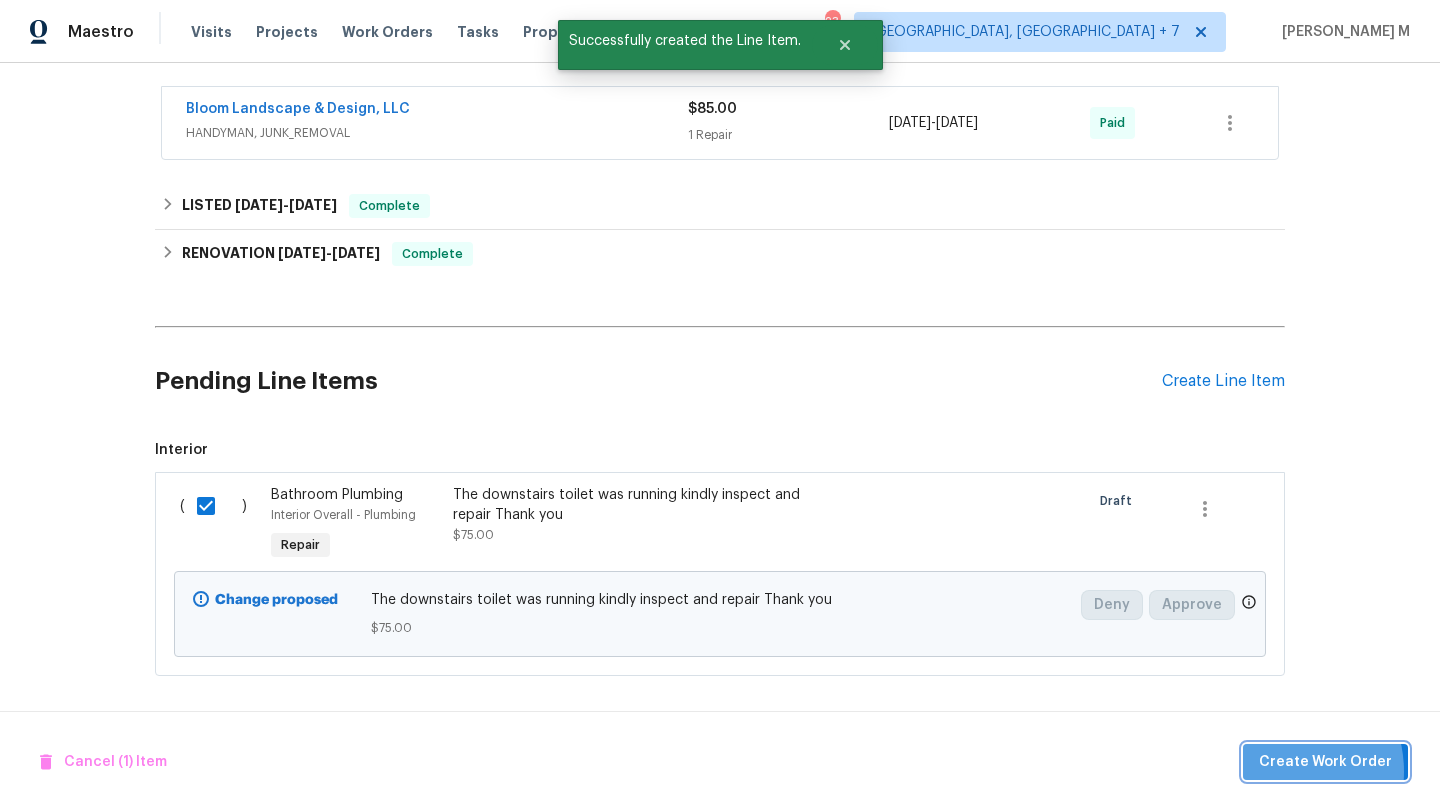 click on "Create Work Order" at bounding box center [1325, 762] 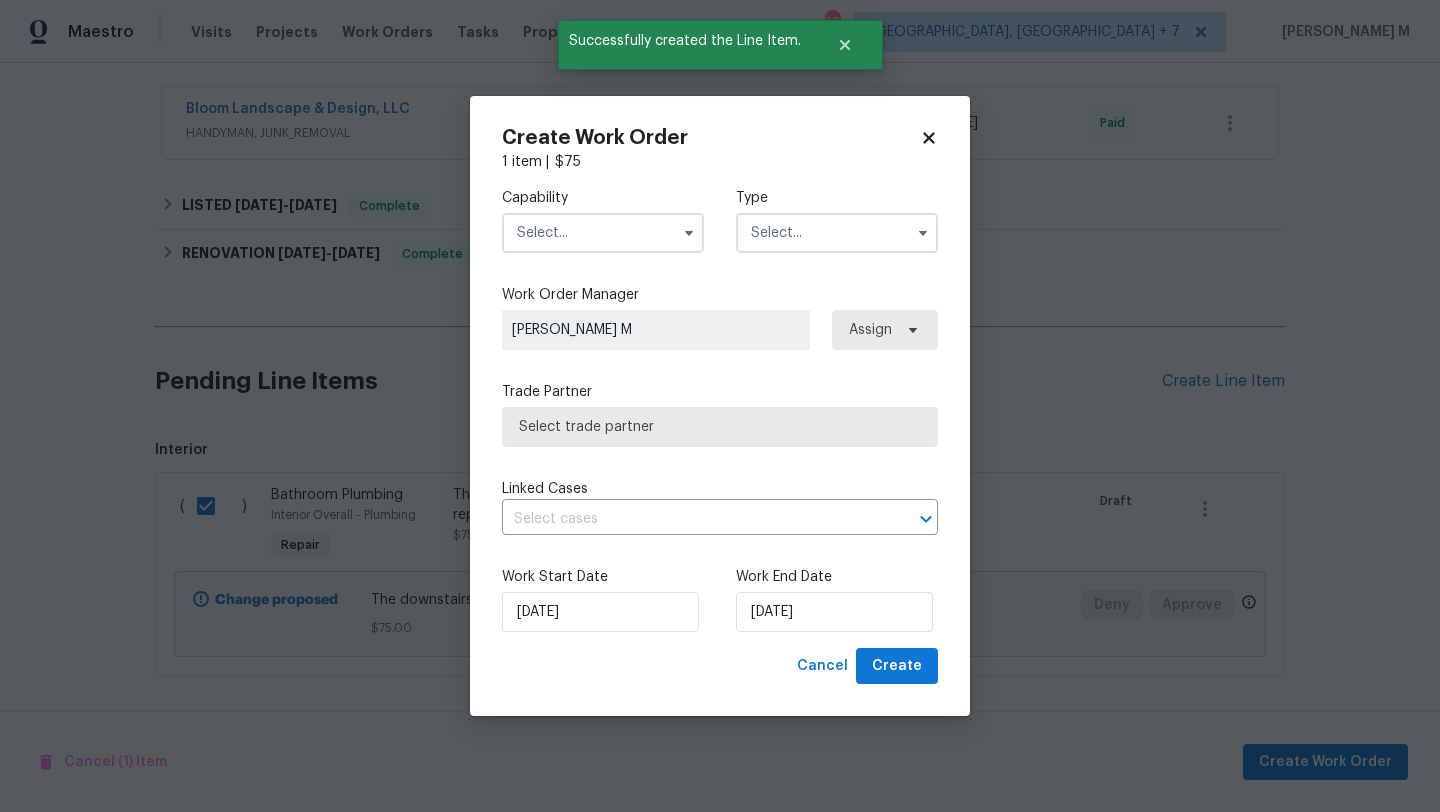 click at bounding box center [603, 233] 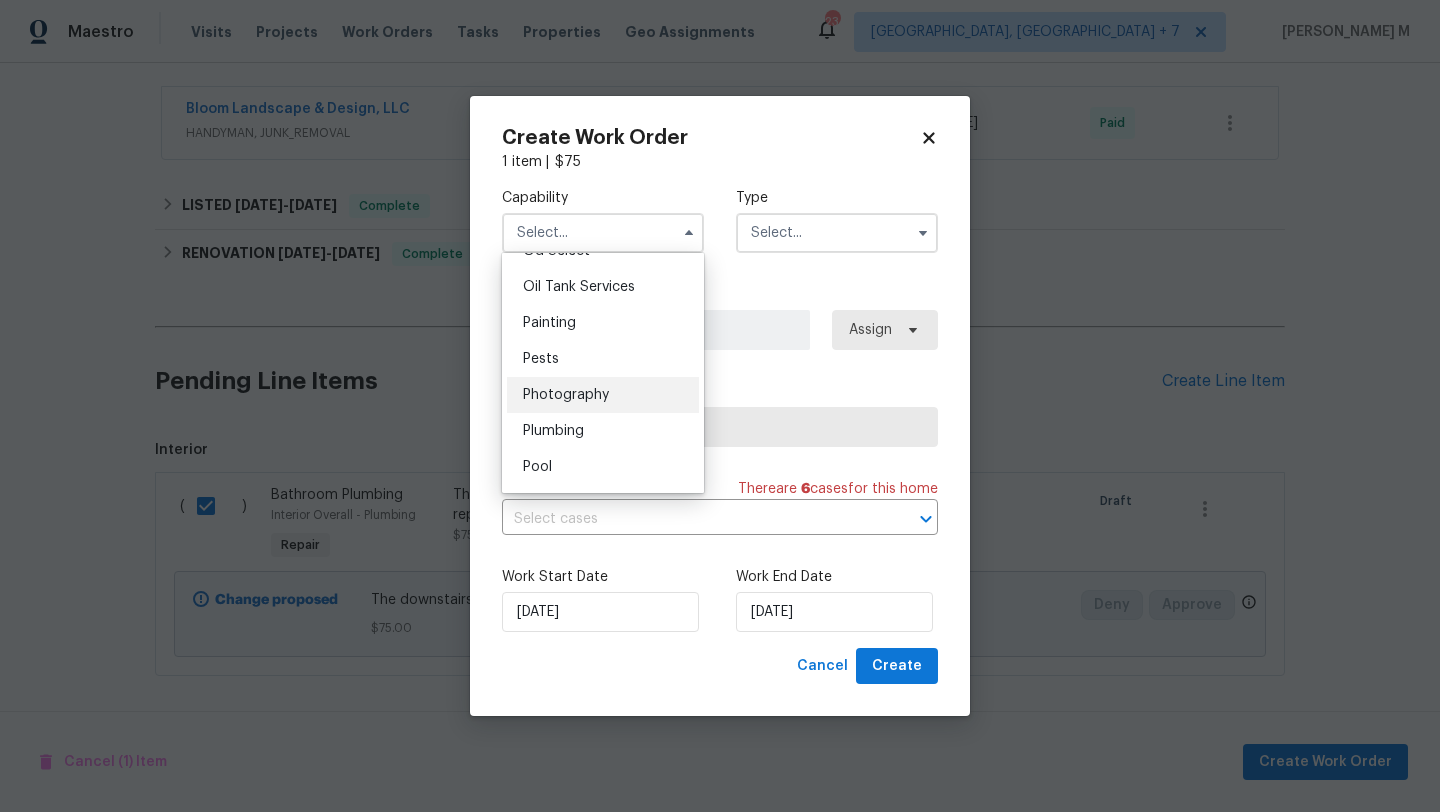 scroll, scrollTop: 1635, scrollLeft: 0, axis: vertical 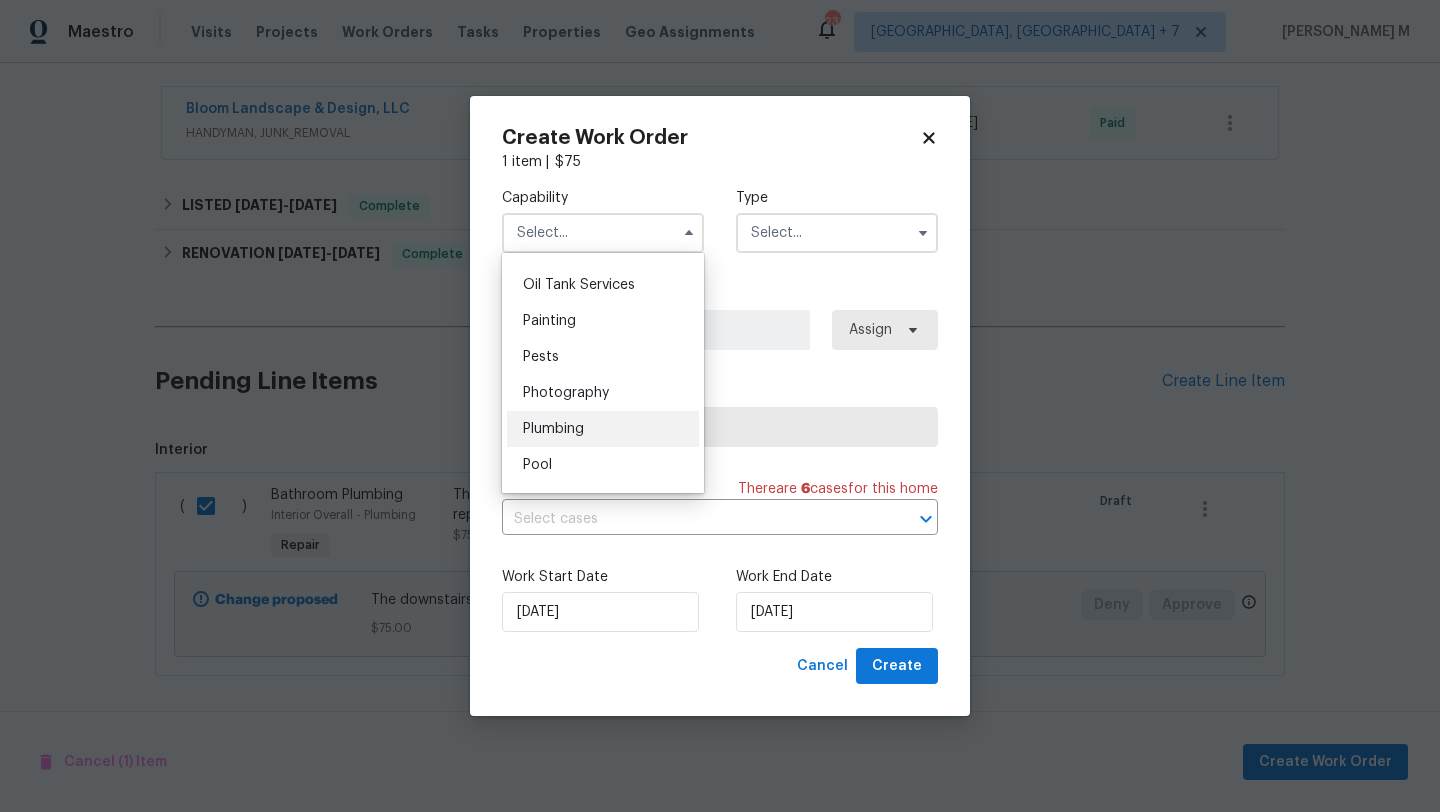 click on "Plumbing" at bounding box center (553, 429) 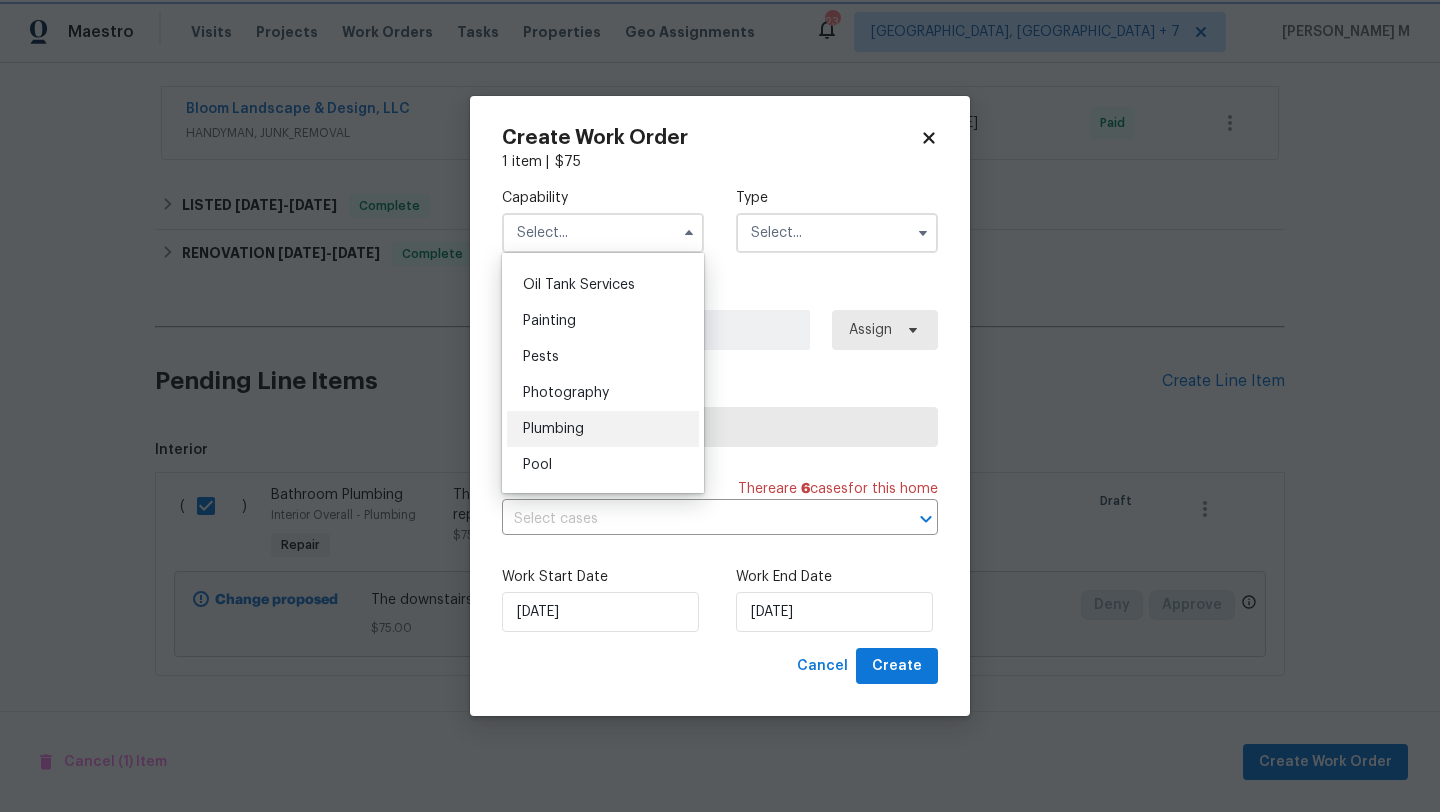 type on "Plumbing" 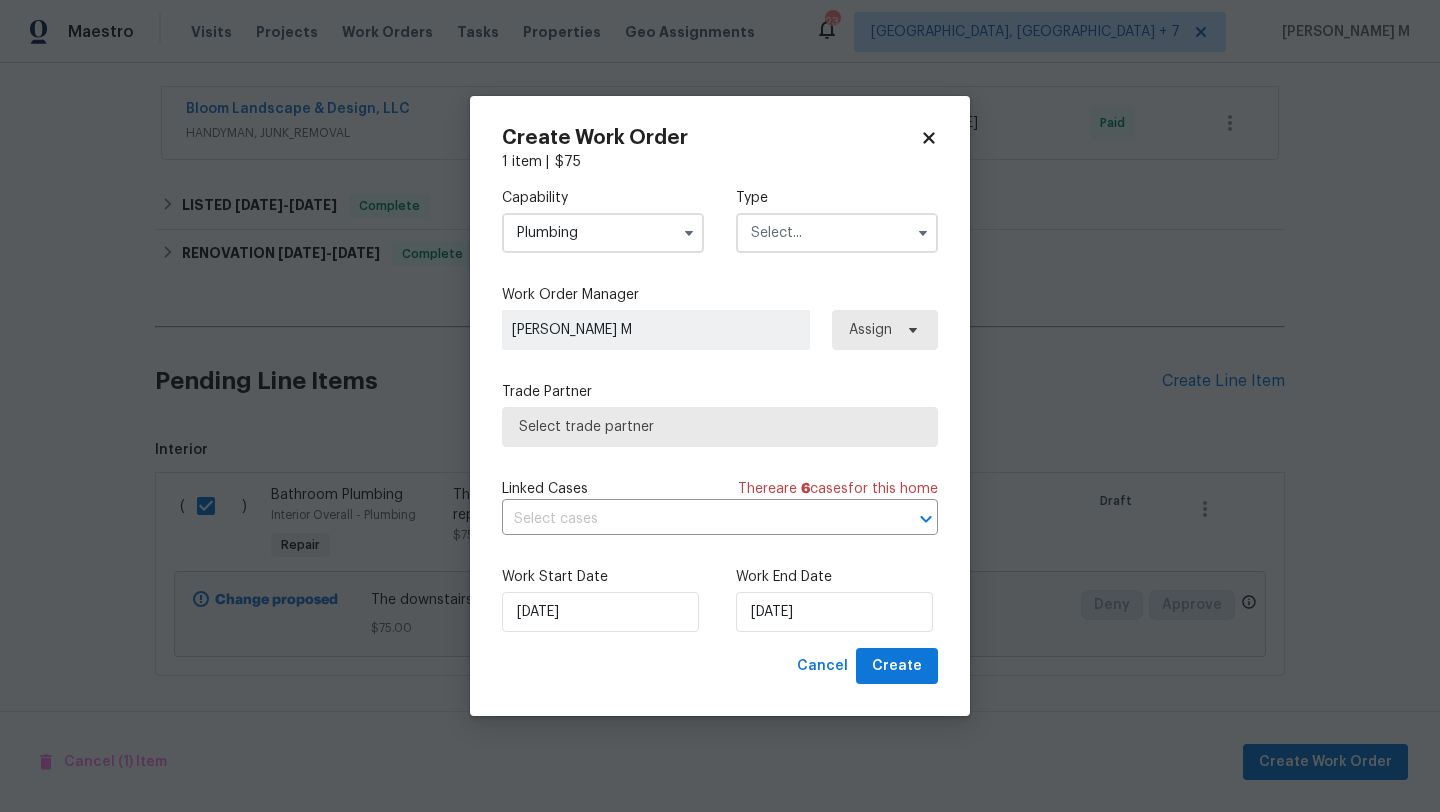 click at bounding box center [837, 233] 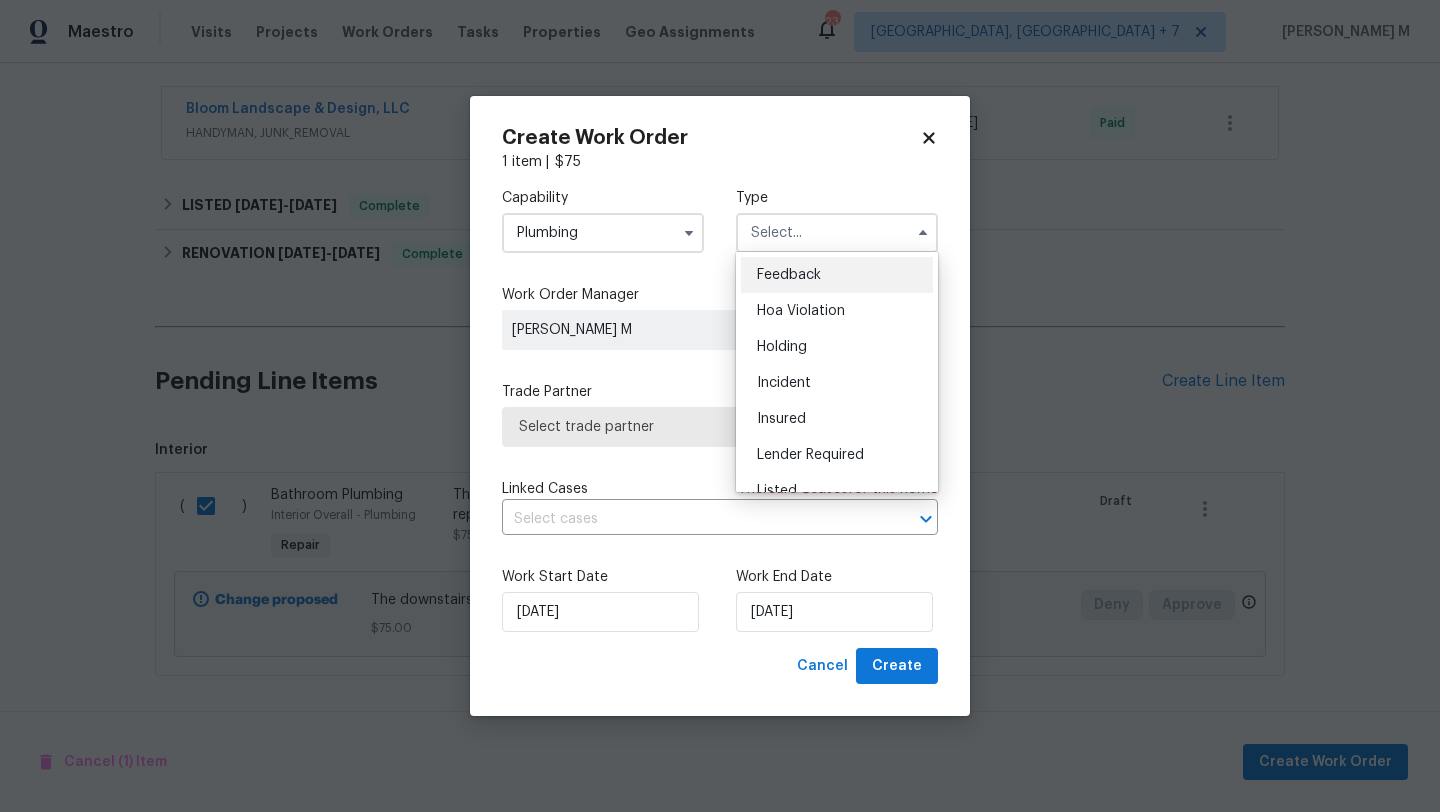 click on "Feedback" at bounding box center [837, 275] 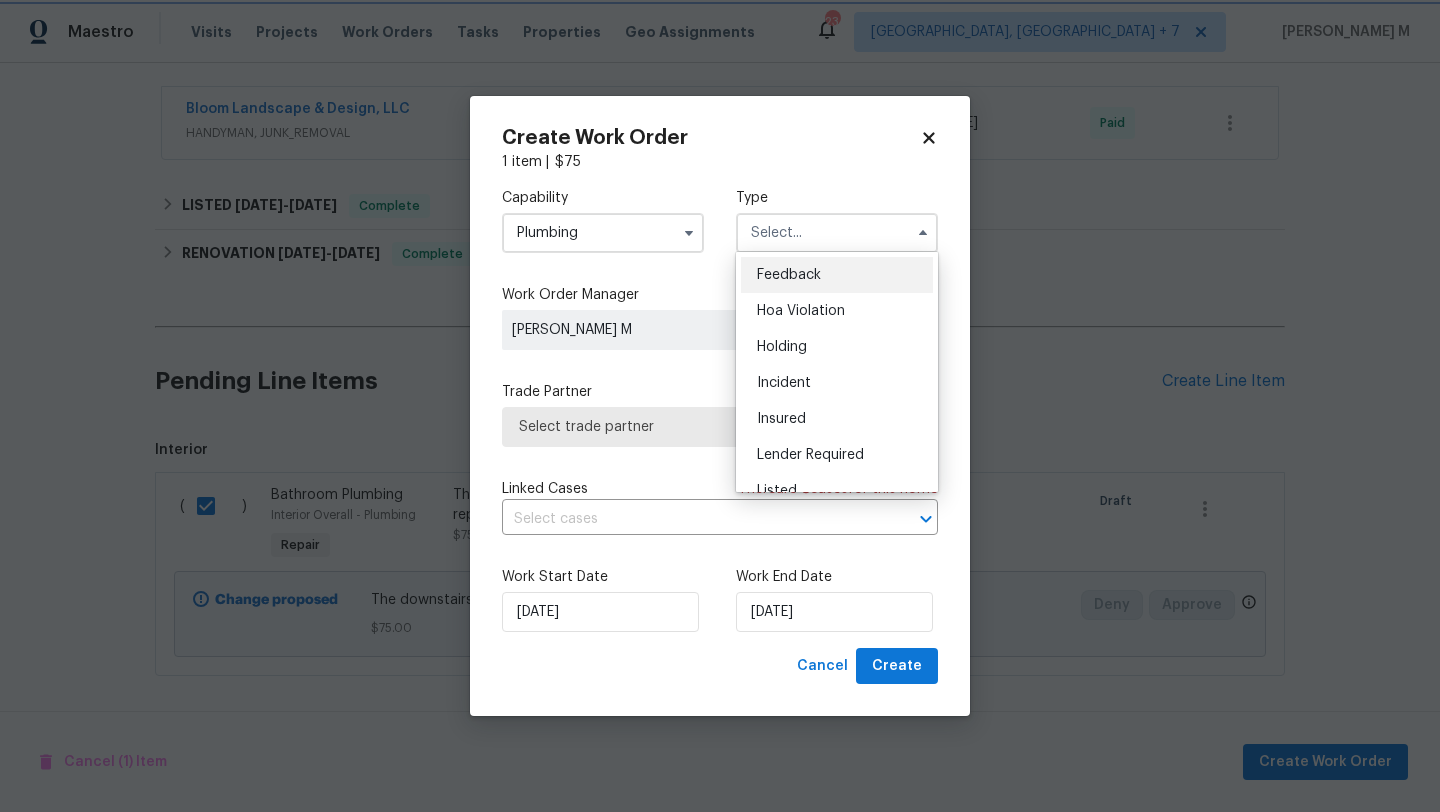 type on "Feedback" 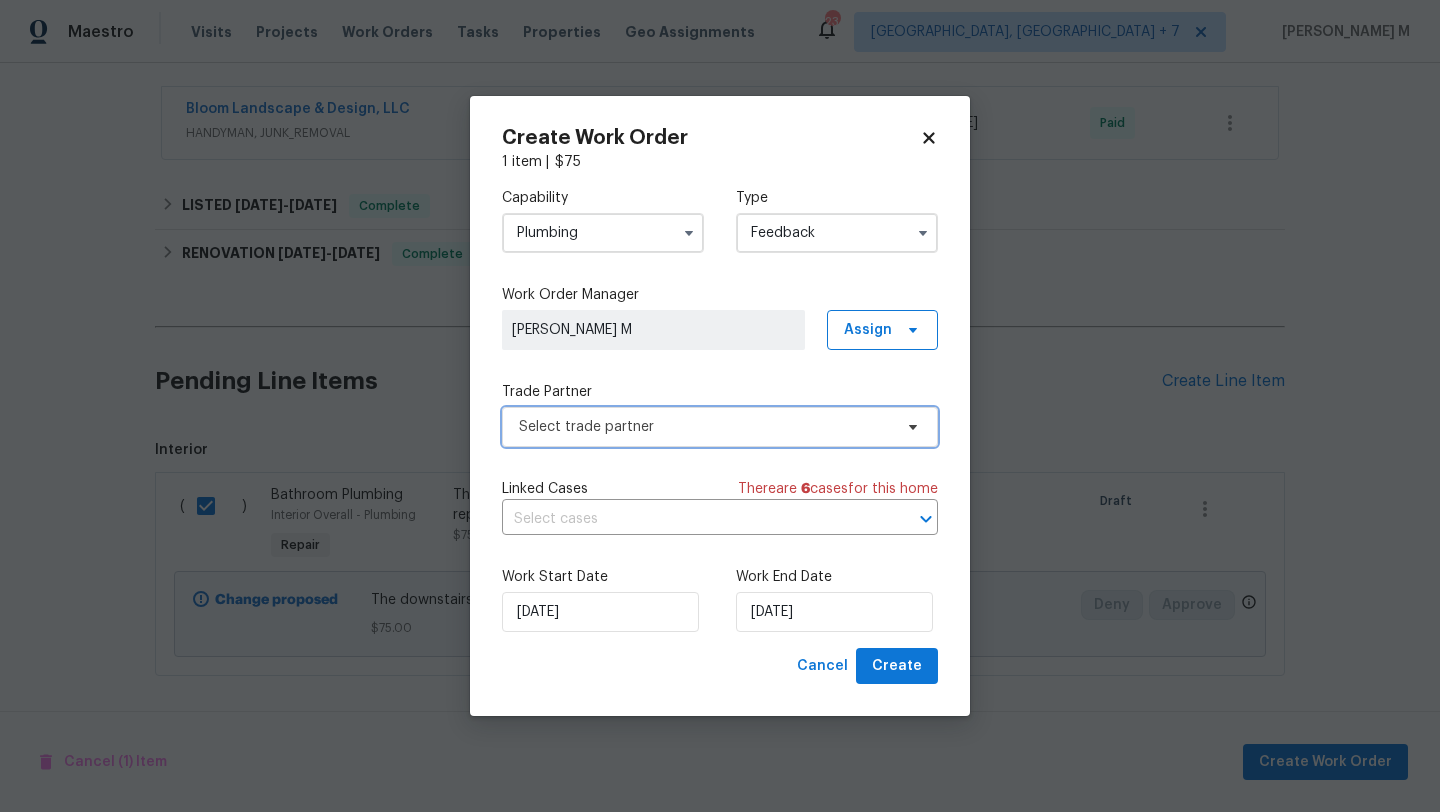 click on "Select trade partner" at bounding box center [705, 427] 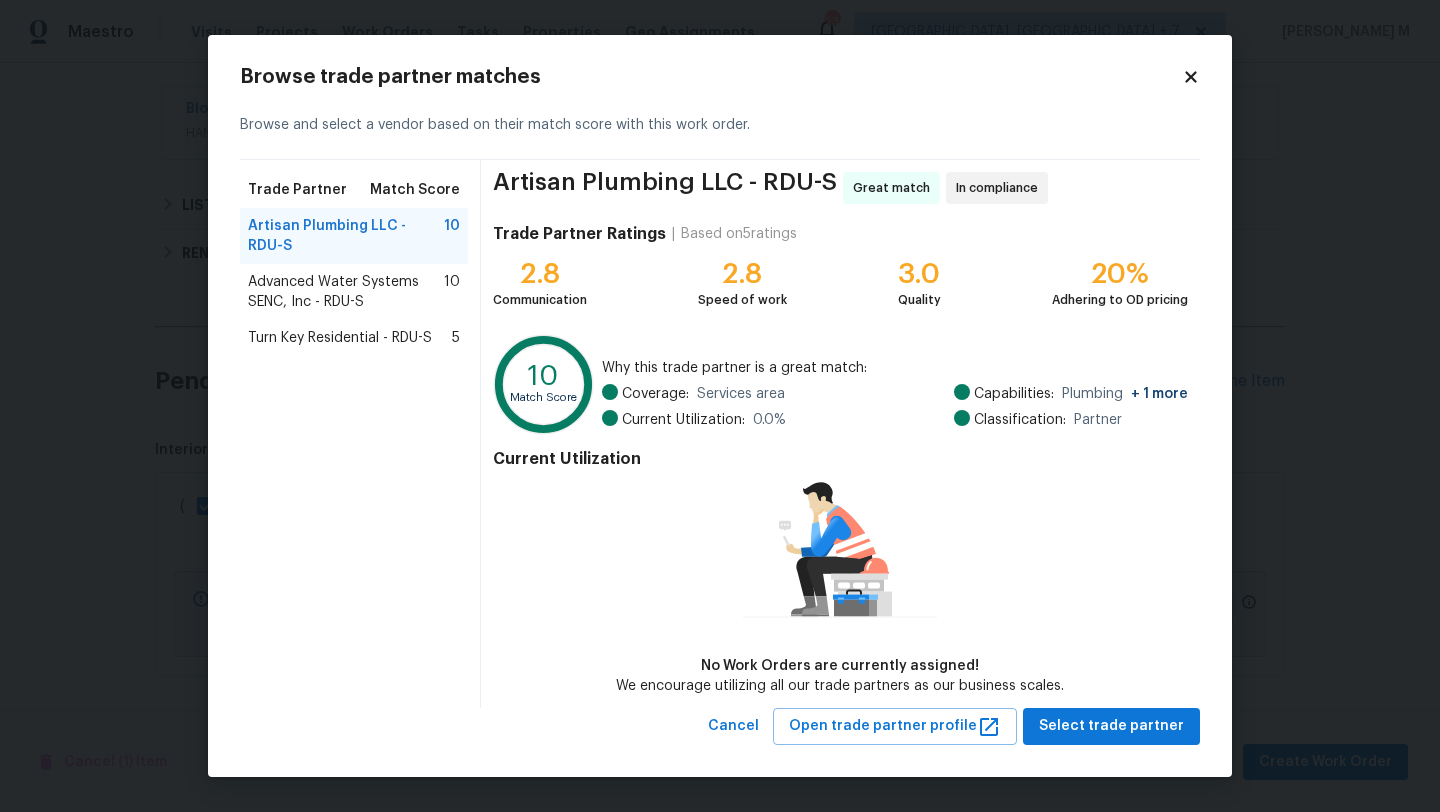 click on "Artisan Plumbing LLC - RDU-S Great match In compliance Trade Partner Ratings    |    Based on  5  ratings 2.8 Communication 2.8 Speed of work 3.0 Quality 20% Adhering to OD pricing 10 Match Score Why this trade partner is a great match: Coverage: Services area Current Utilization: 0.0 % Capabilities: Plumbing + 1 more Classification: Partner Current Utilization No Work Orders are currently assigned! We encourage utilizing all our trade partners as our business scales." at bounding box center [840, 434] 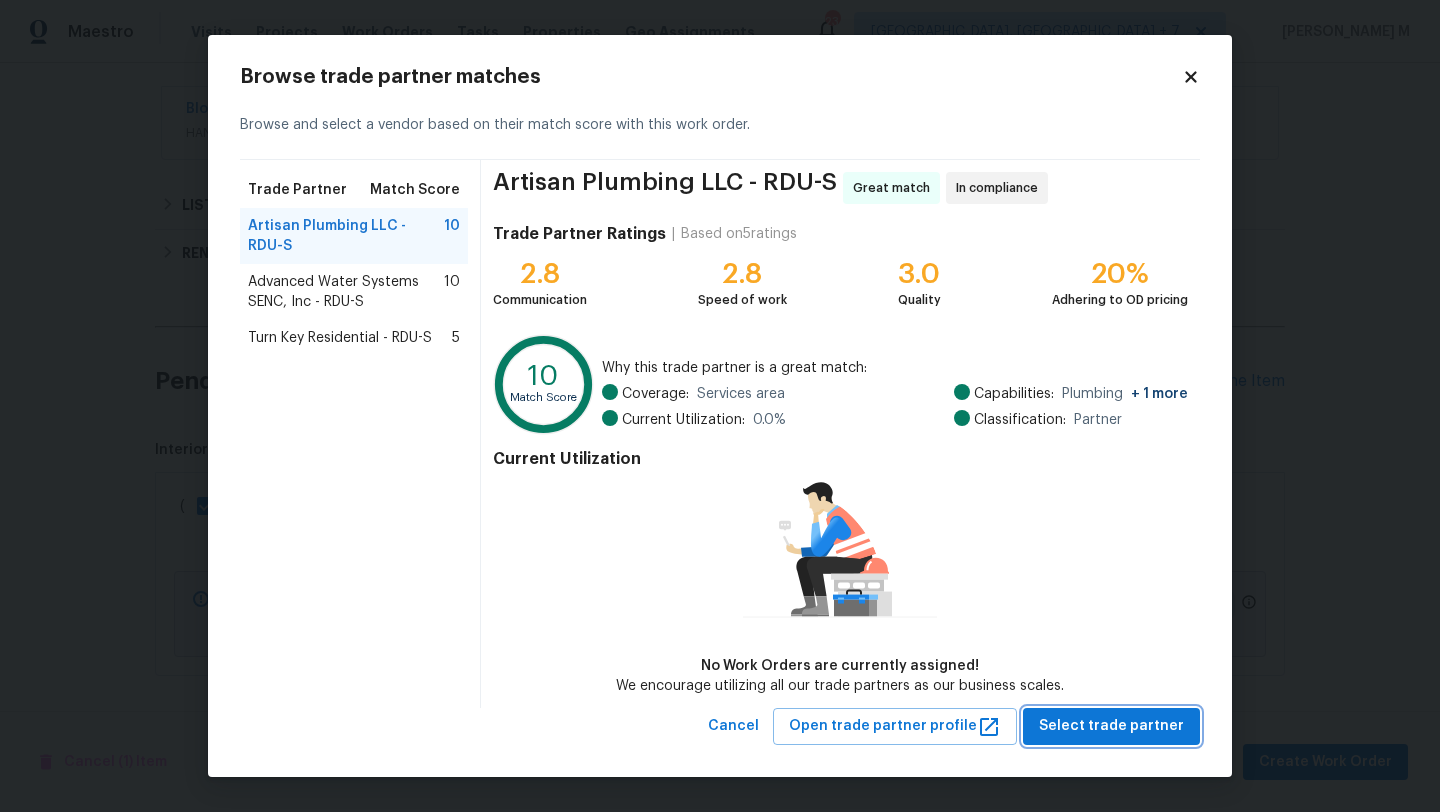 click on "Select trade partner" at bounding box center (1111, 726) 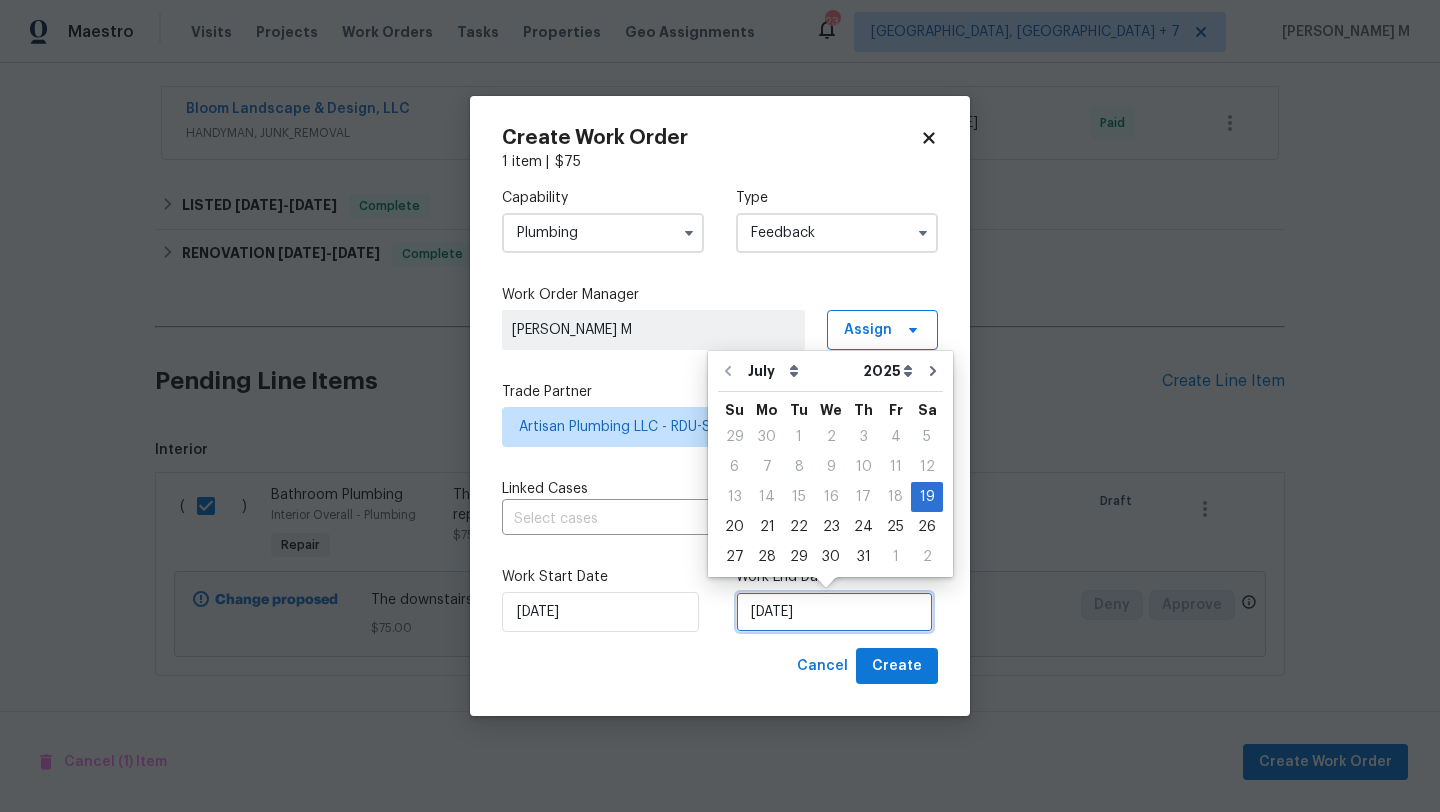 click on "[DATE]" at bounding box center [834, 612] 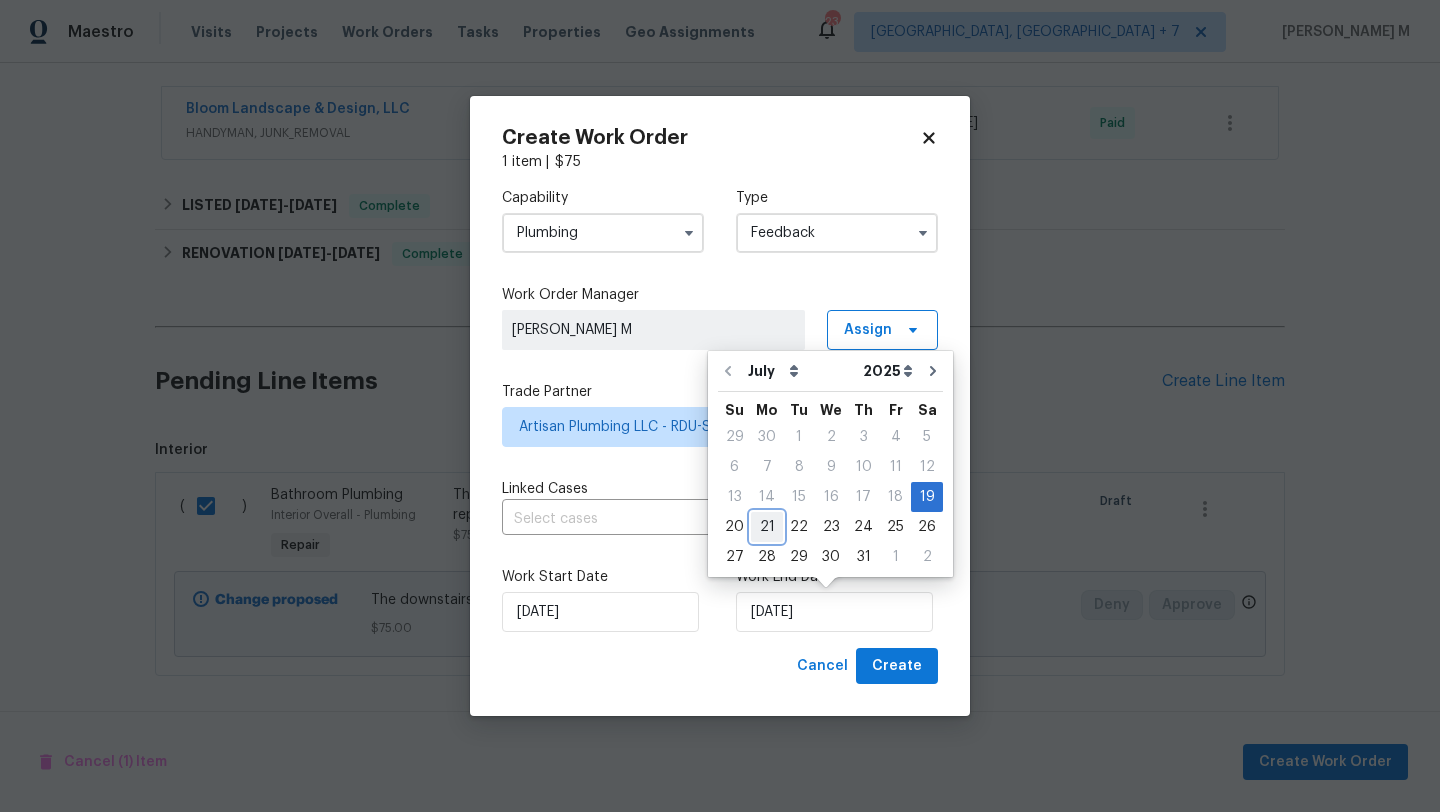 click on "21" at bounding box center (767, 527) 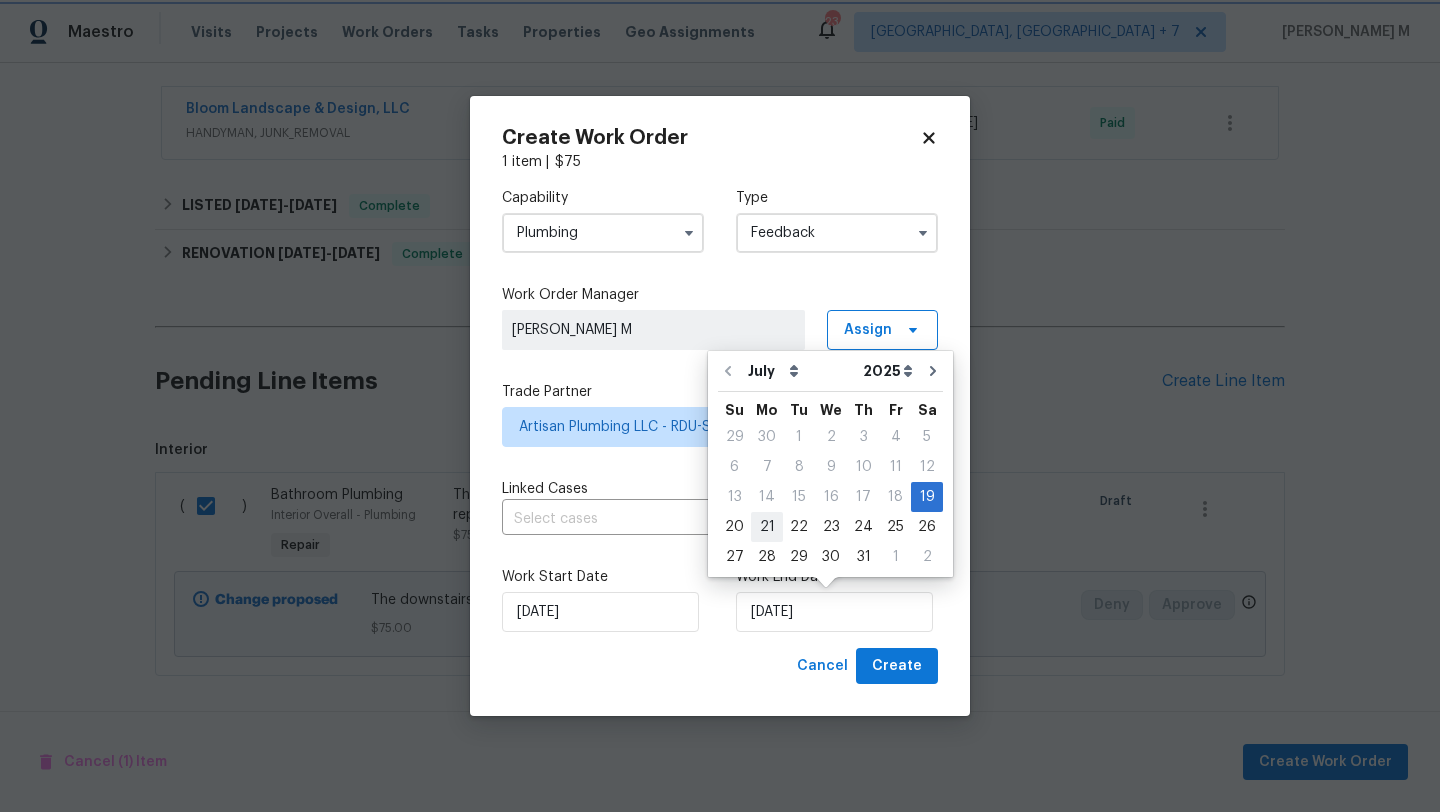 type on "[DATE]" 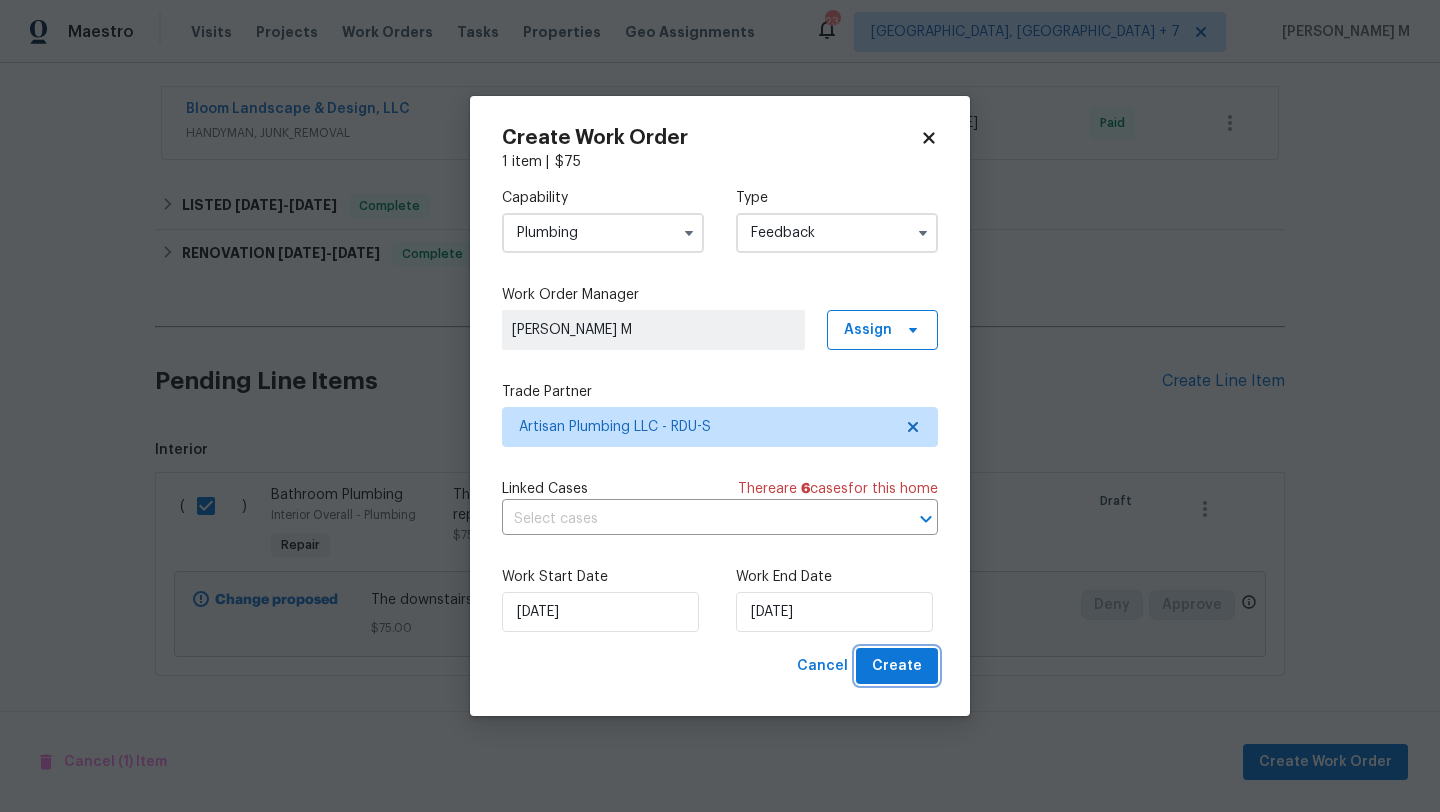 click on "Create" at bounding box center [897, 666] 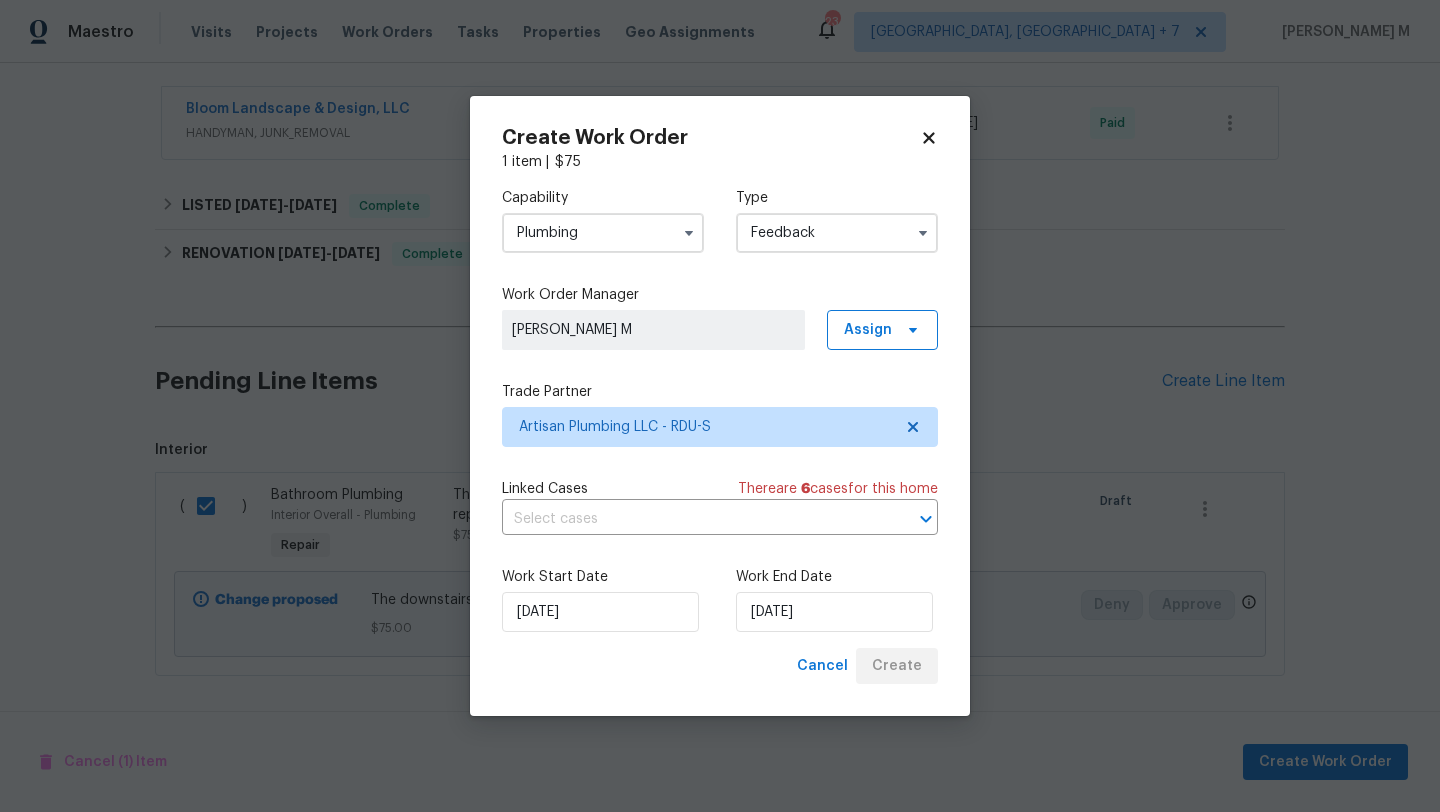 scroll, scrollTop: 195, scrollLeft: 0, axis: vertical 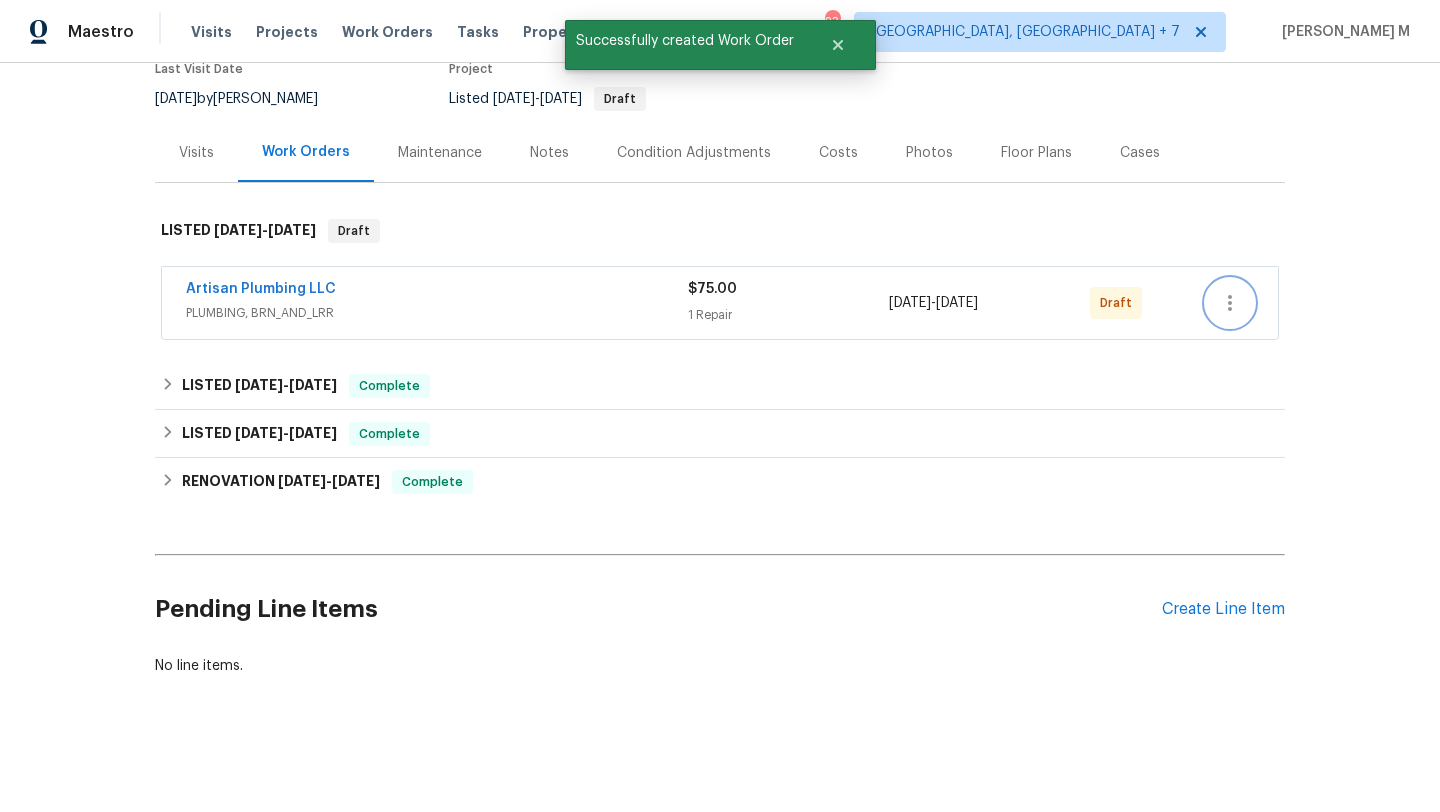 click 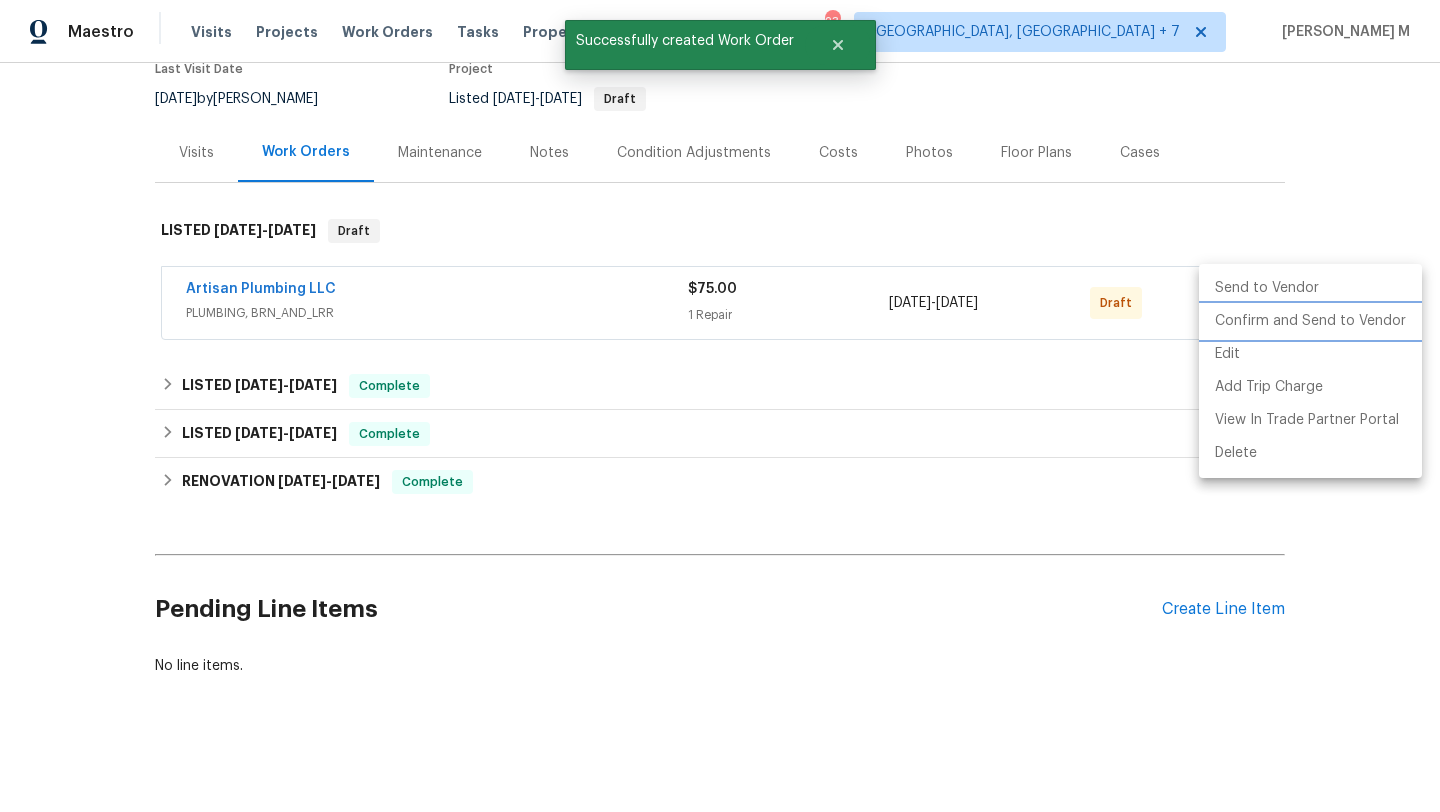 click on "Confirm and Send to Vendor" at bounding box center (1310, 321) 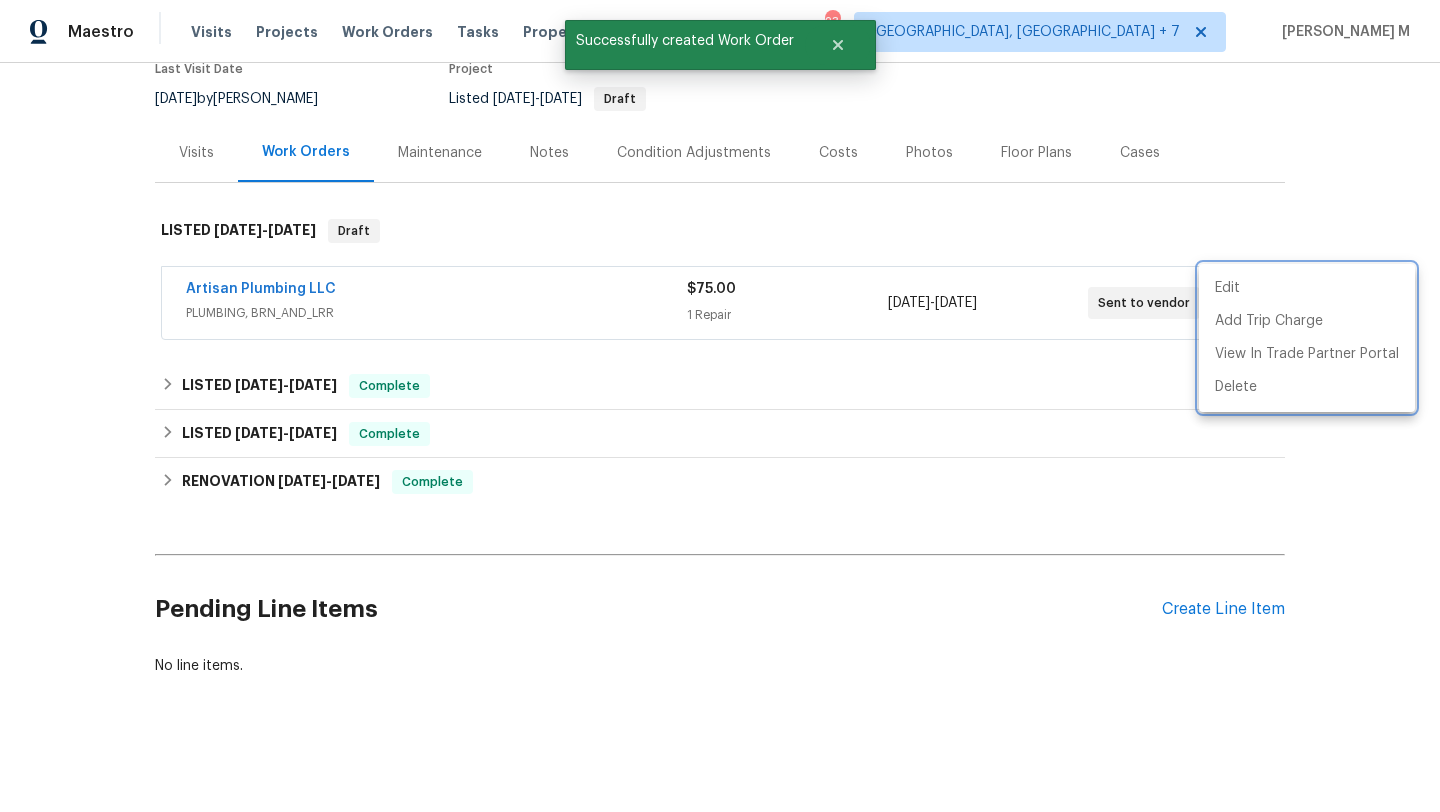click at bounding box center (720, 406) 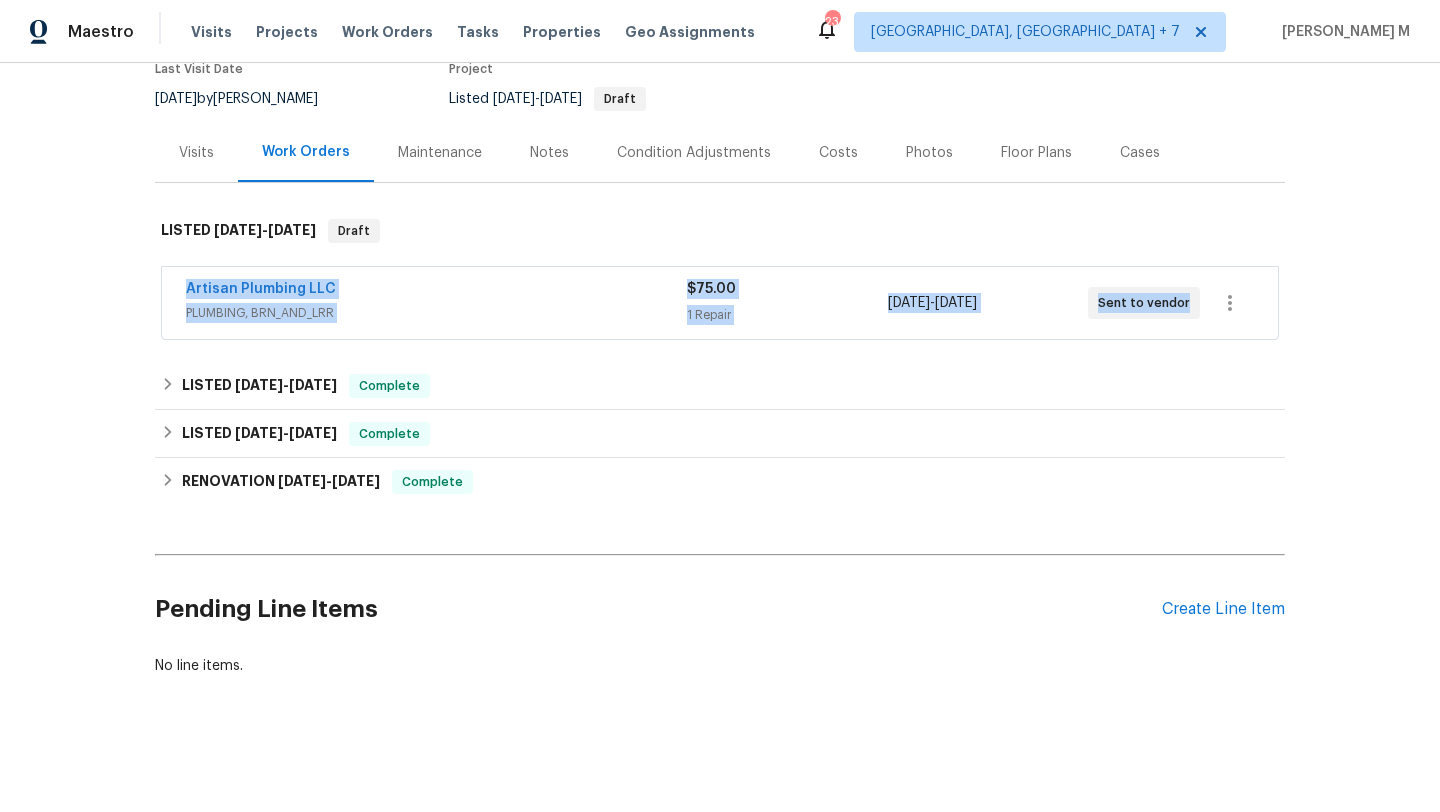 drag, startPoint x: 160, startPoint y: 273, endPoint x: 1171, endPoint y: 299, distance: 1011.3343 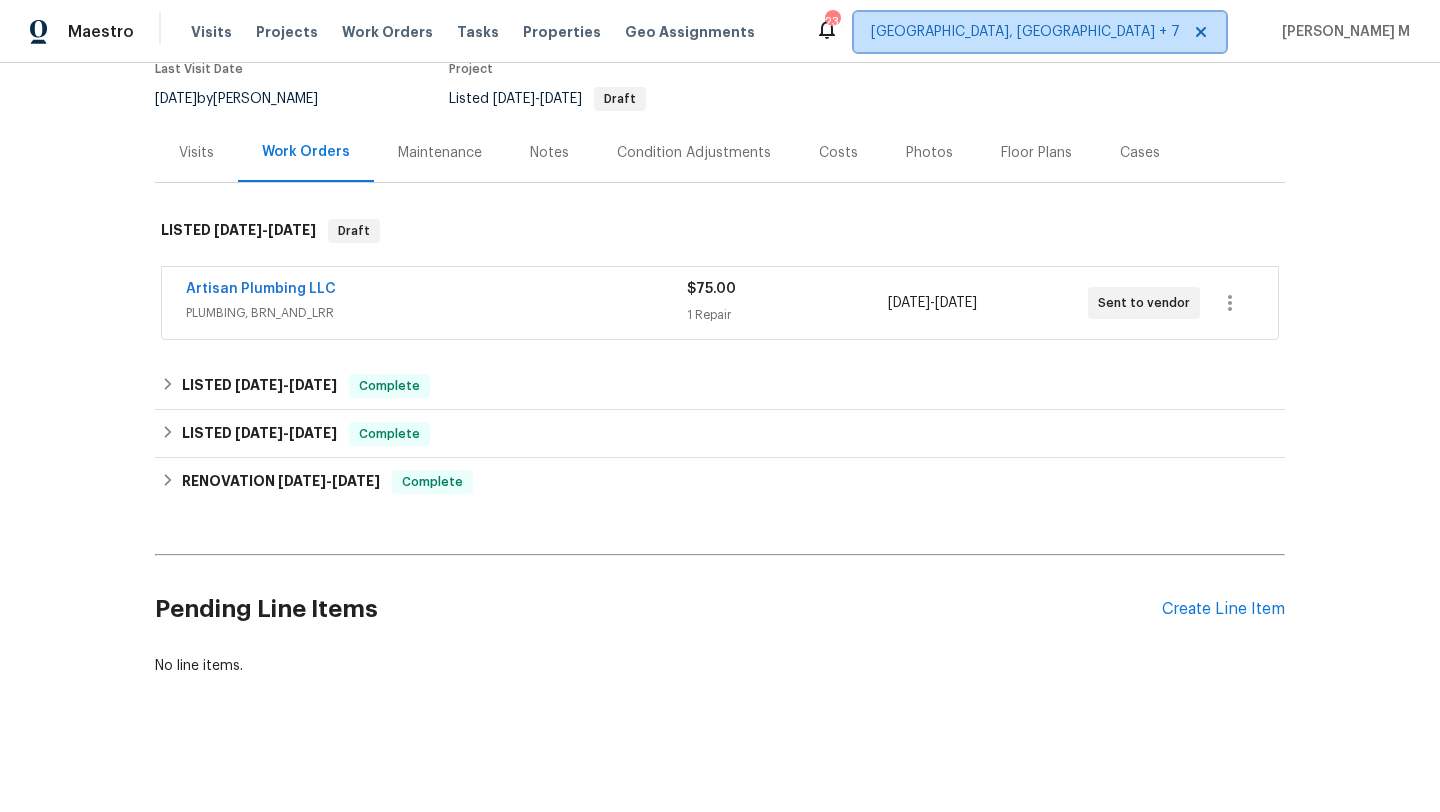 click 